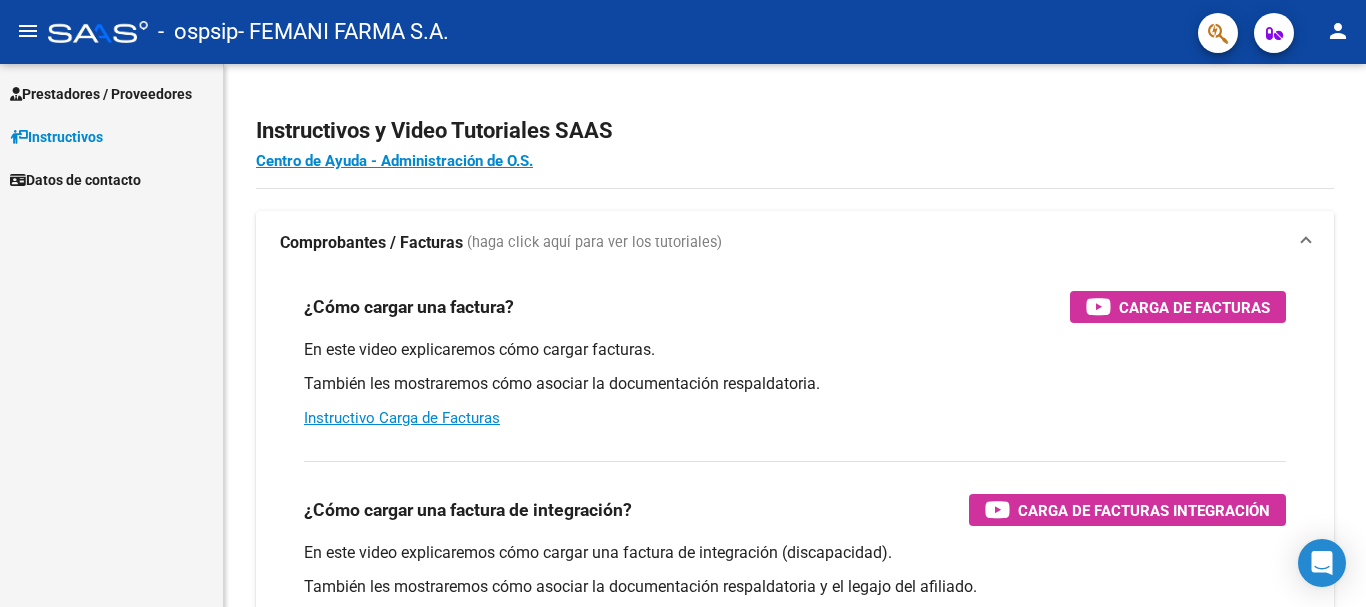 scroll, scrollTop: 0, scrollLeft: 0, axis: both 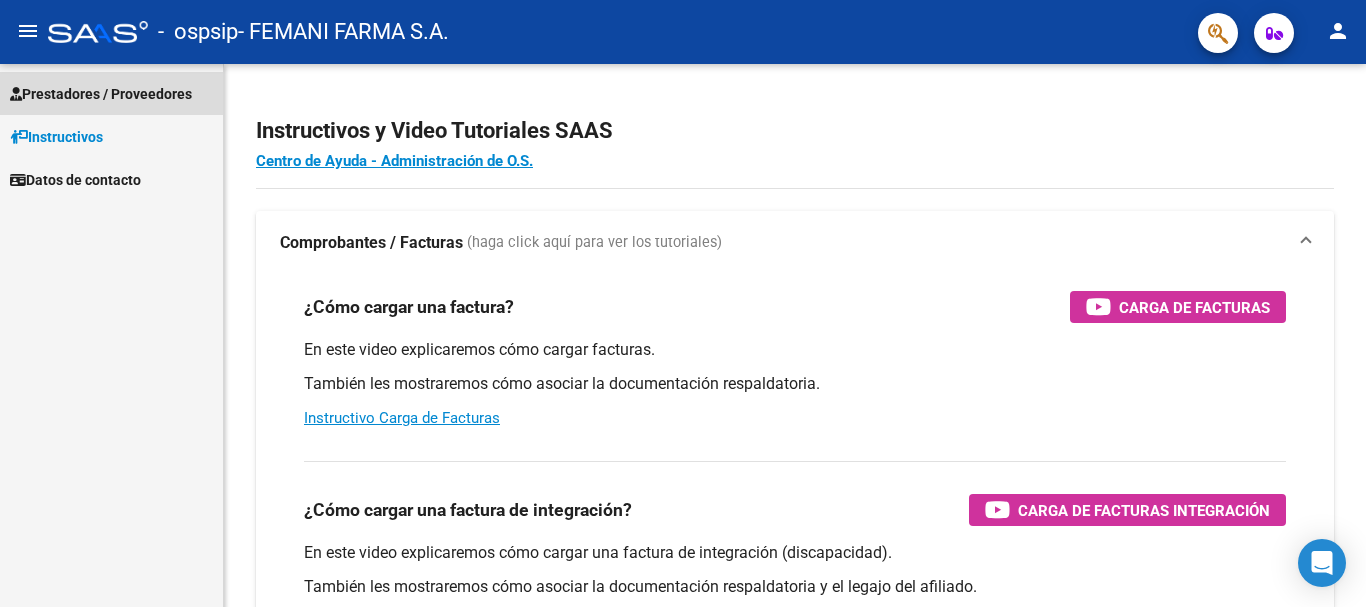 click on "Prestadores / Proveedores" at bounding box center [101, 94] 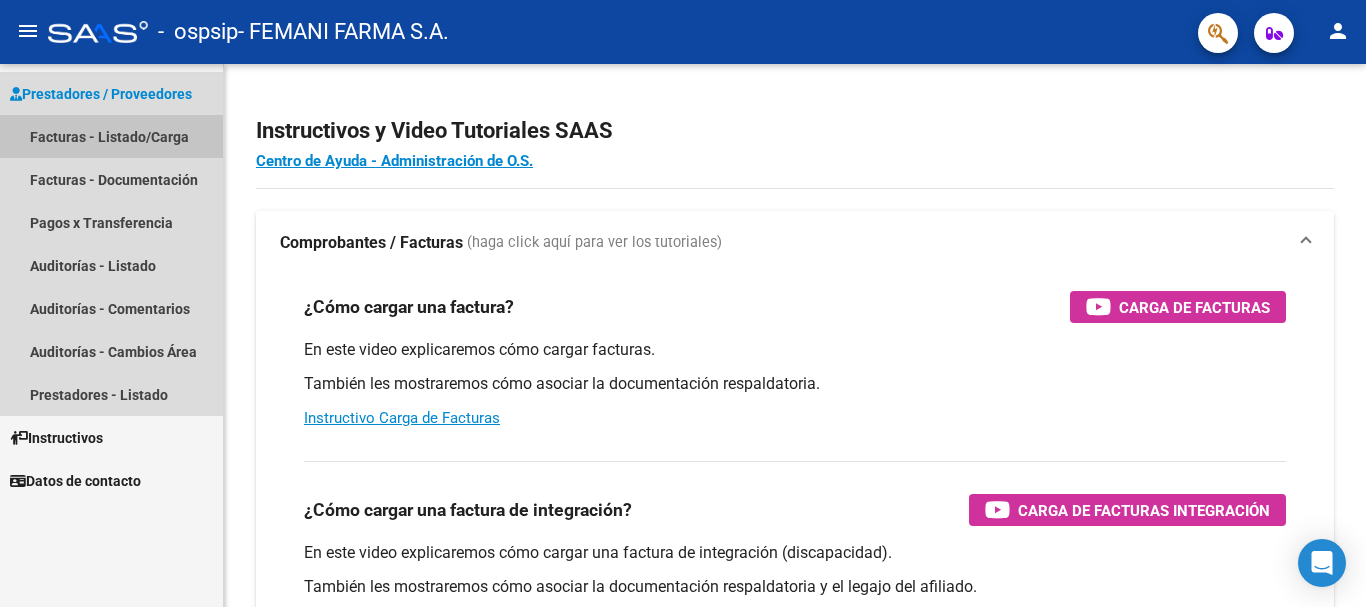 click on "Facturas - Listado/Carga" at bounding box center (111, 136) 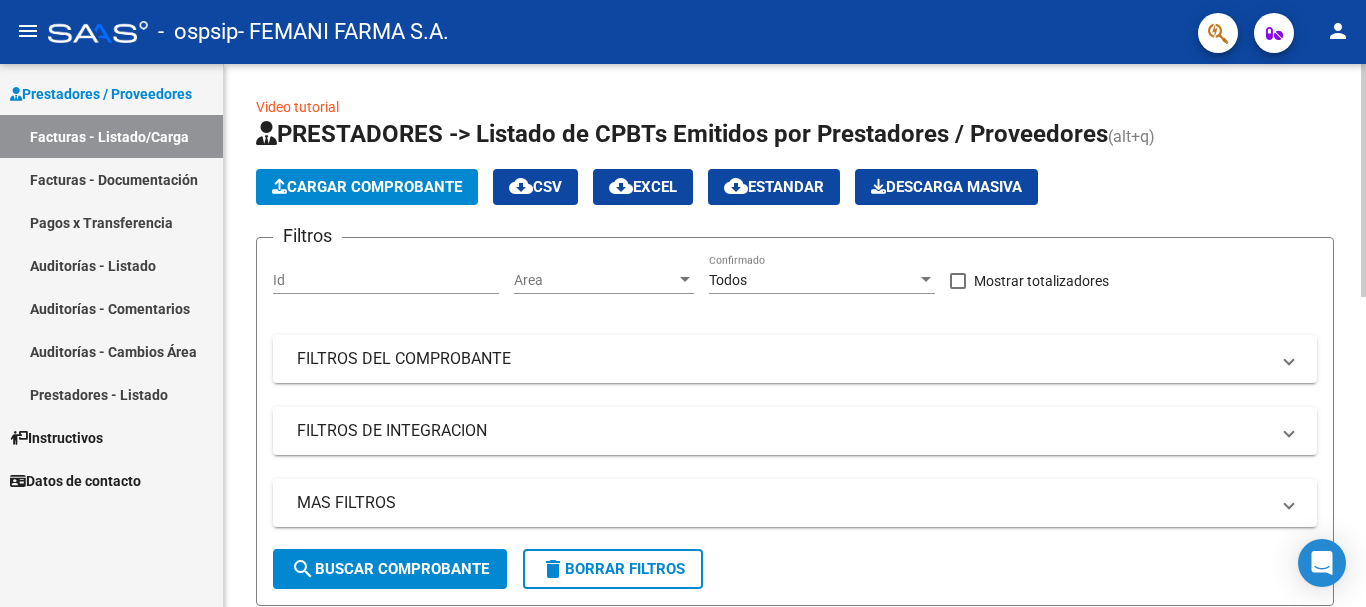 click on "Cargar Comprobante" 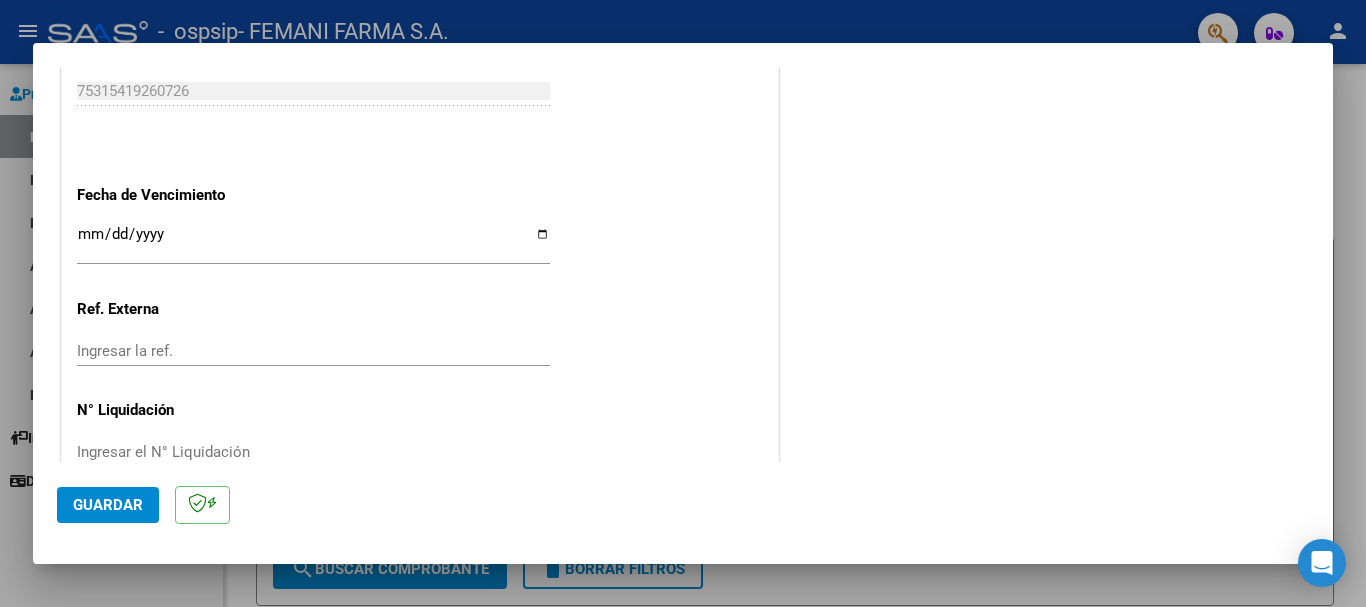 scroll, scrollTop: 1127, scrollLeft: 0, axis: vertical 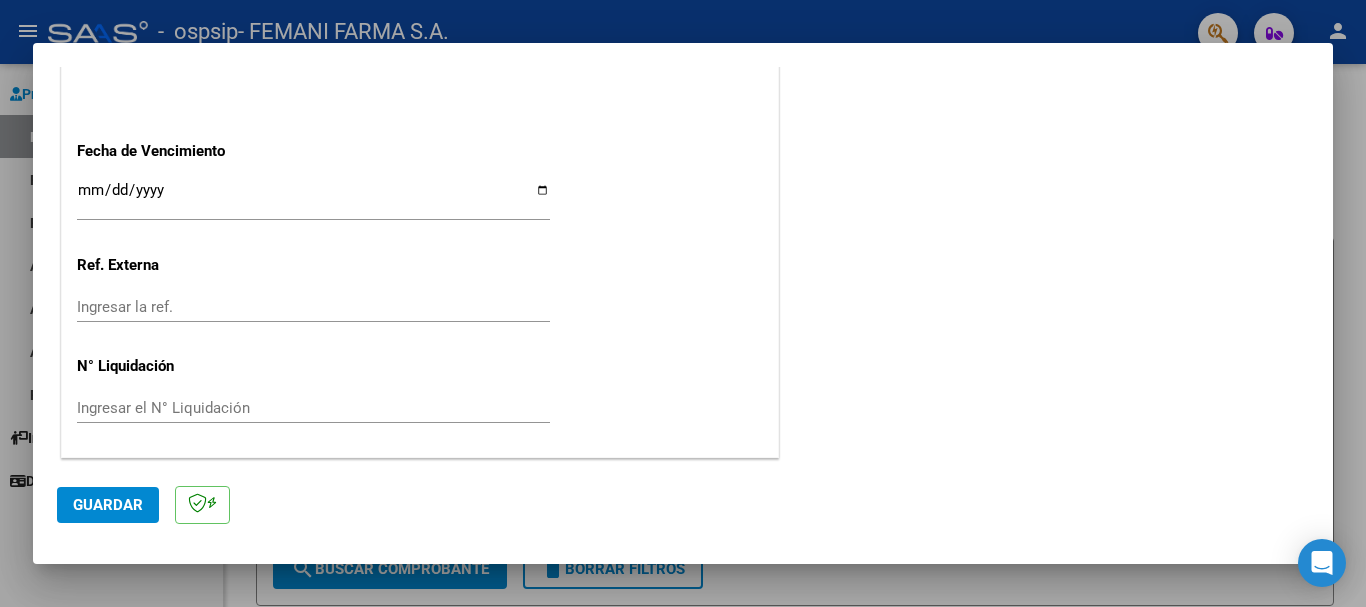 click on "Ingresar la fecha" at bounding box center (313, 198) 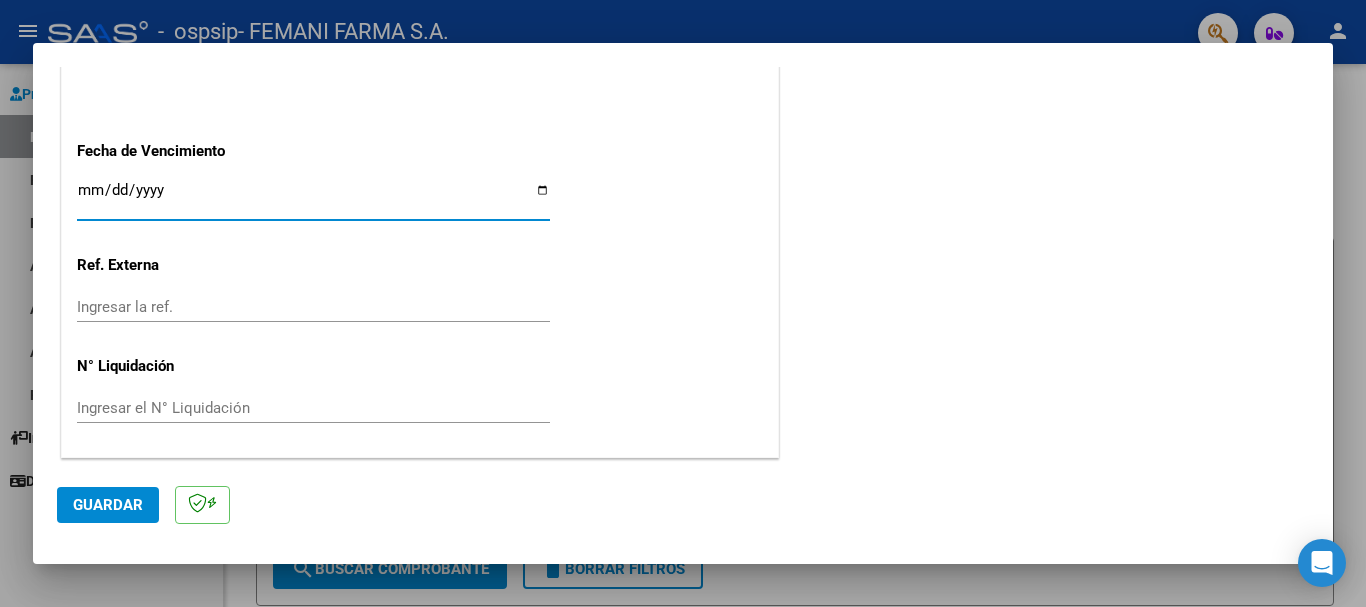 type on "[DATE]" 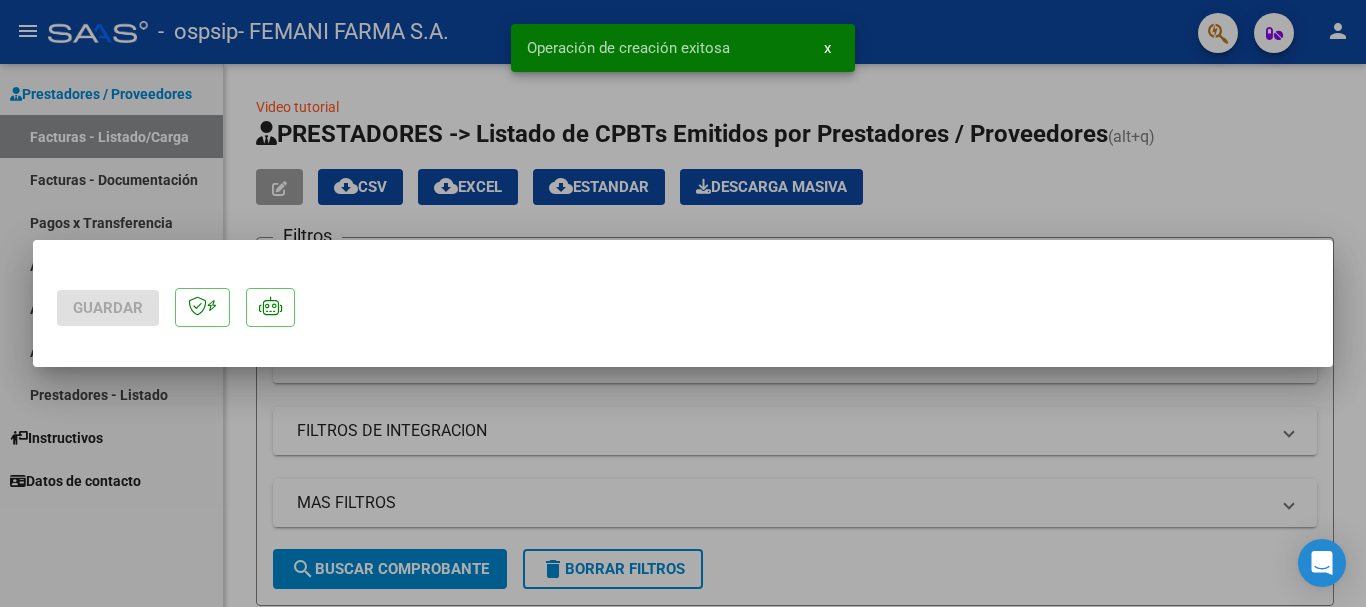 scroll, scrollTop: 0, scrollLeft: 0, axis: both 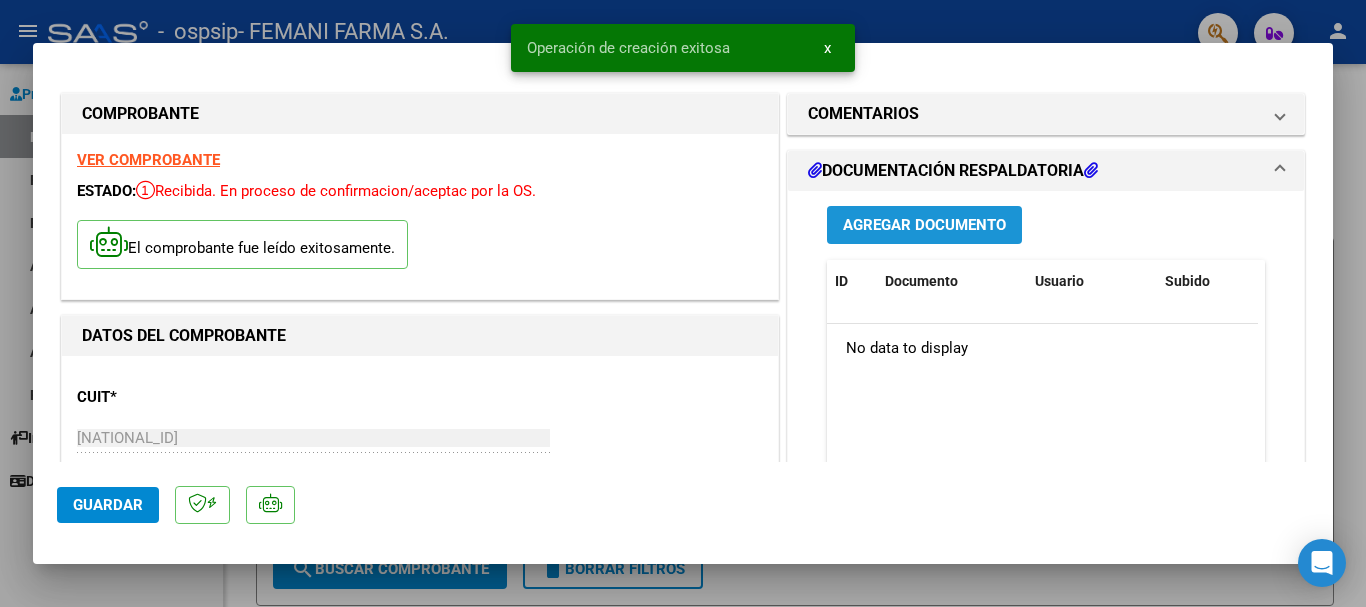 click on "Agregar Documento" at bounding box center [924, 226] 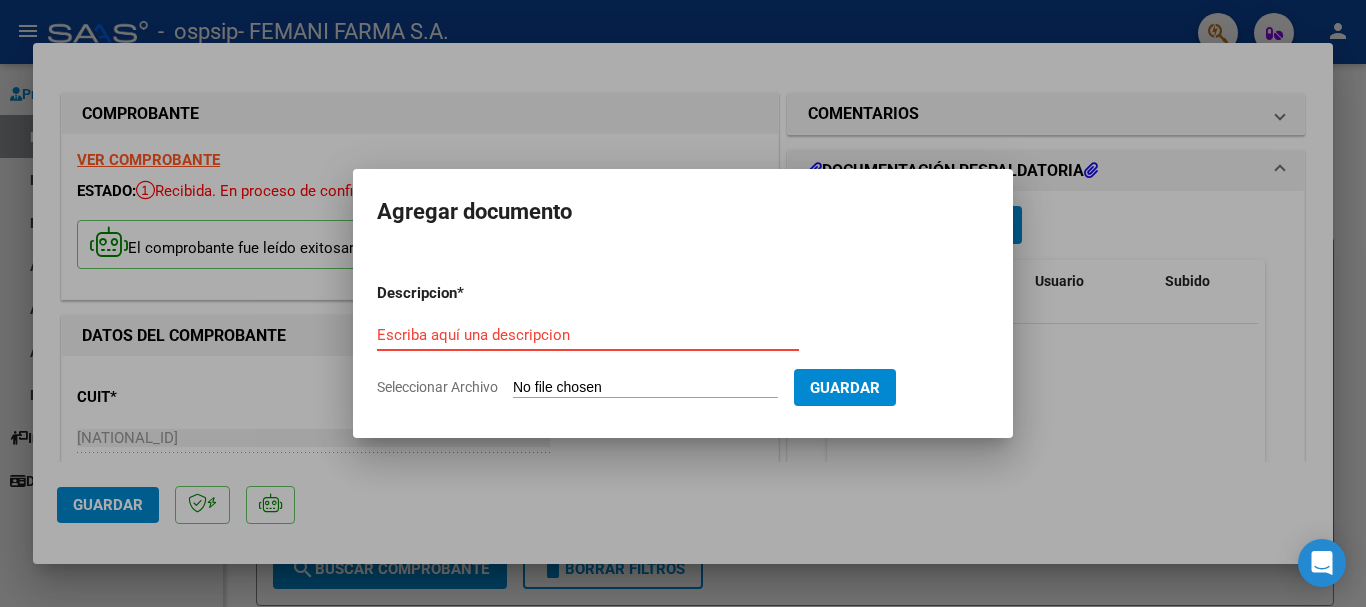 click on "Escriba aquí una descripcion" at bounding box center (588, 335) 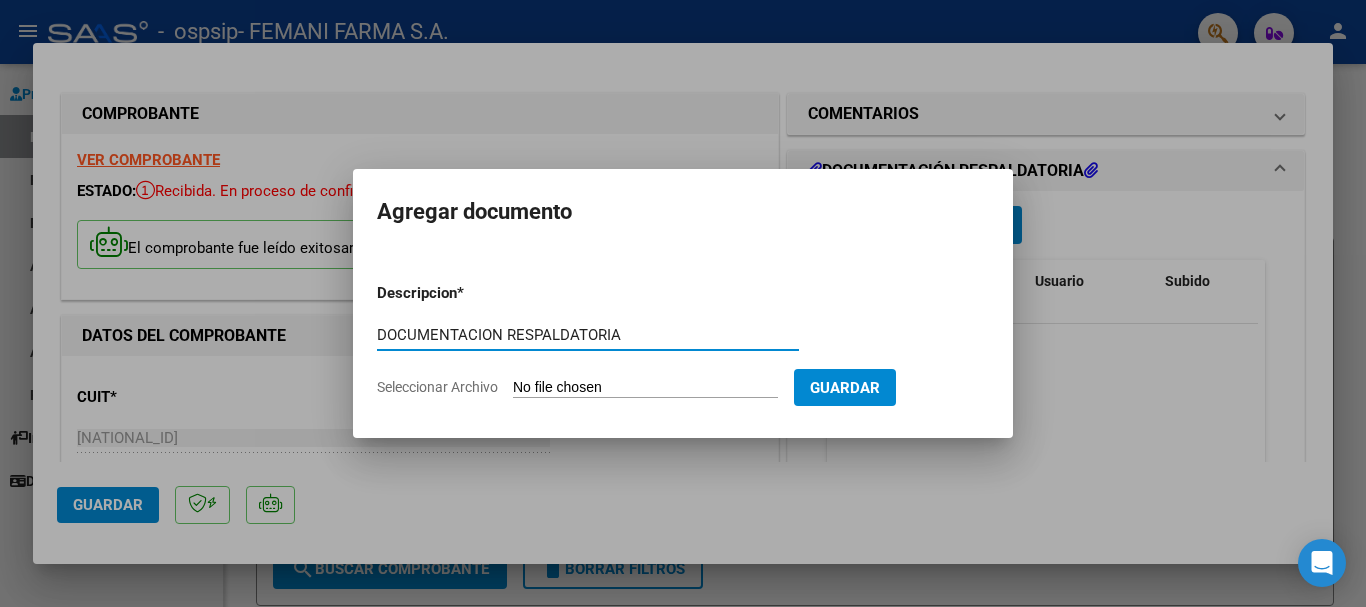 type on "DOCUMENTACION RESPALDATORIA" 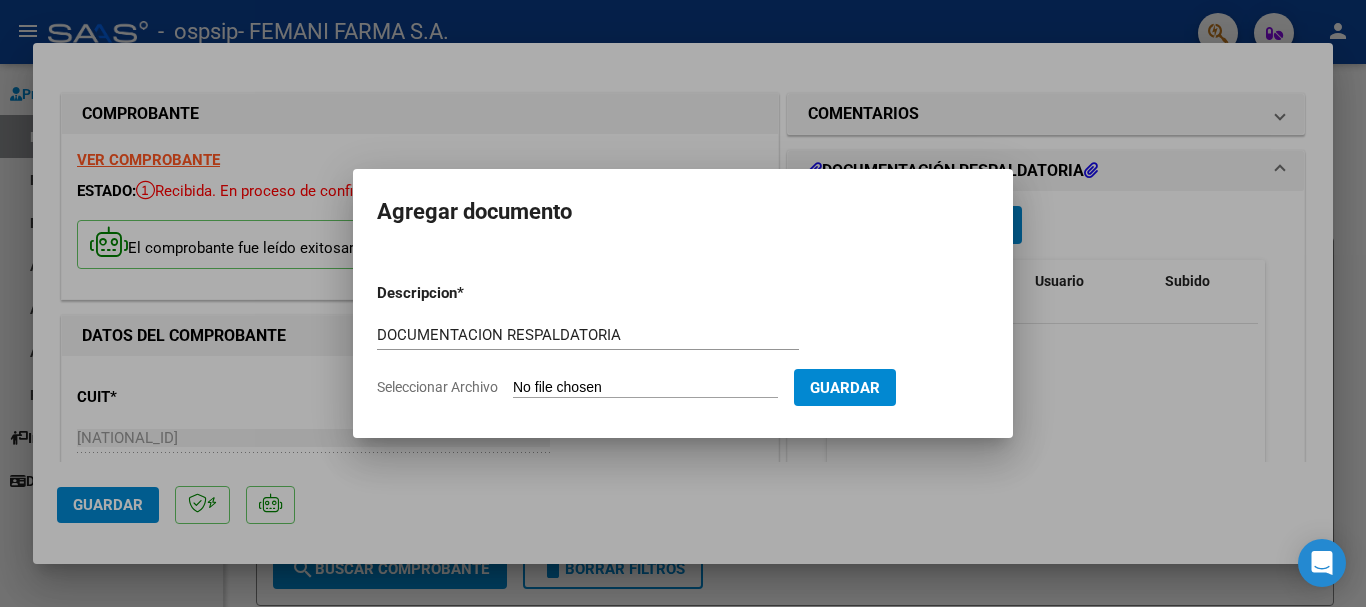type on "C:\fakepath\12554.pdf" 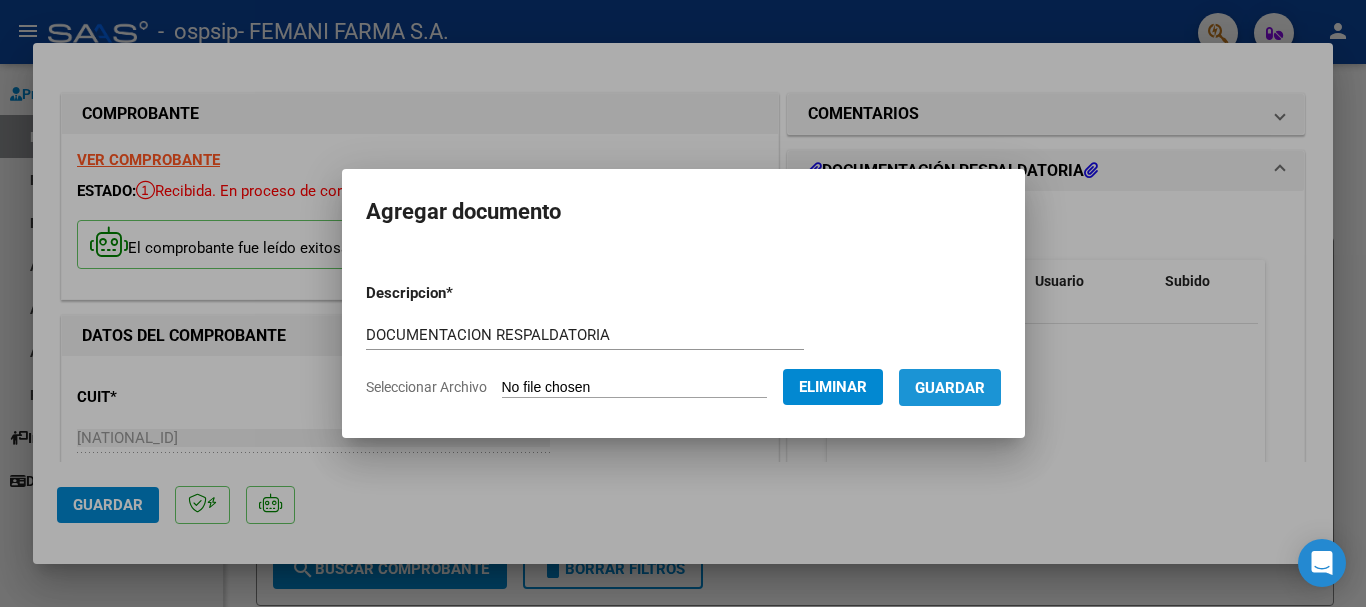 click on "Guardar" at bounding box center [950, 388] 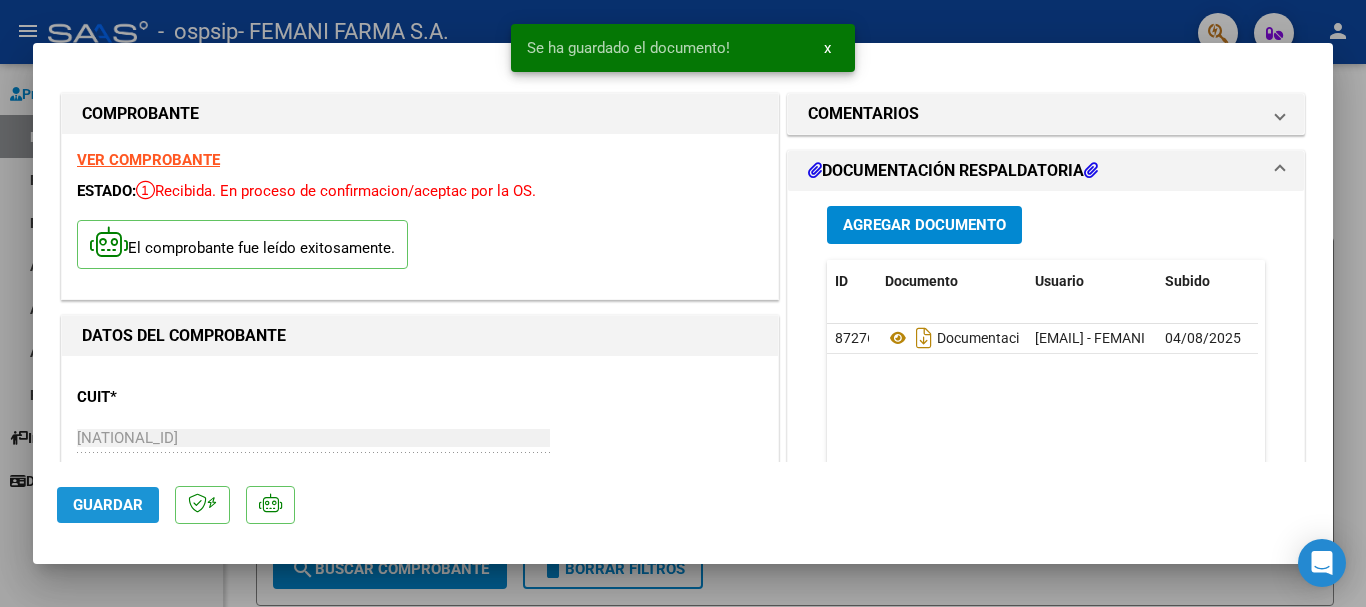click on "Guardar" 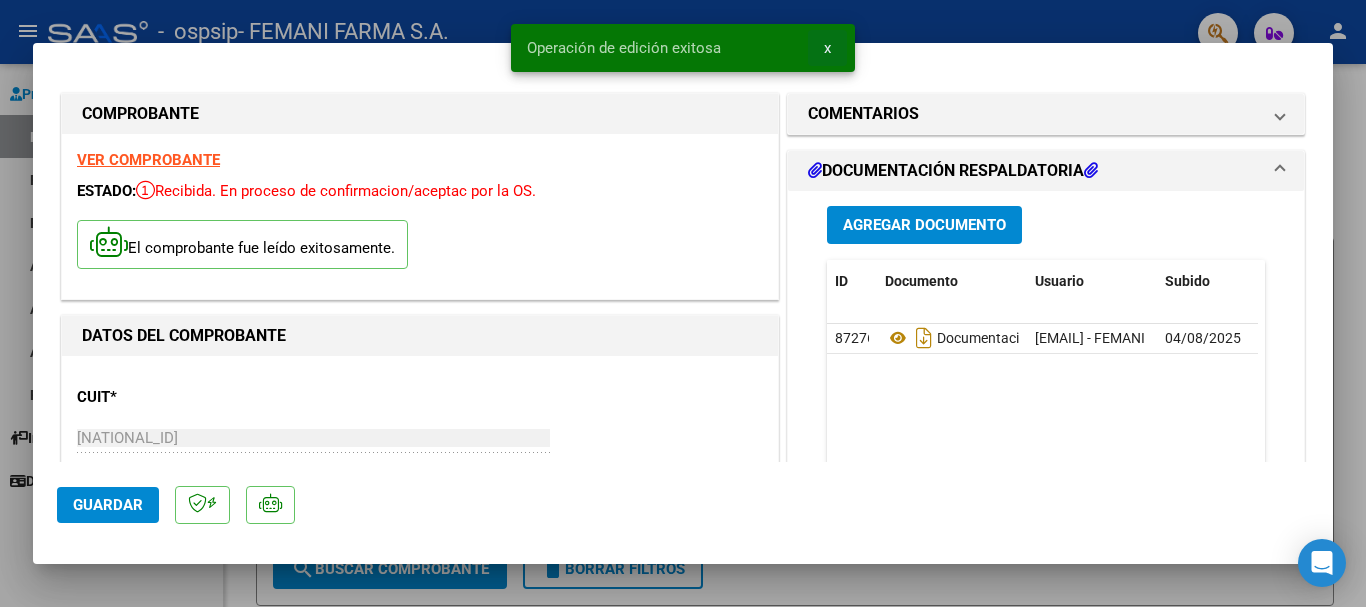 click on "x" at bounding box center [827, 48] 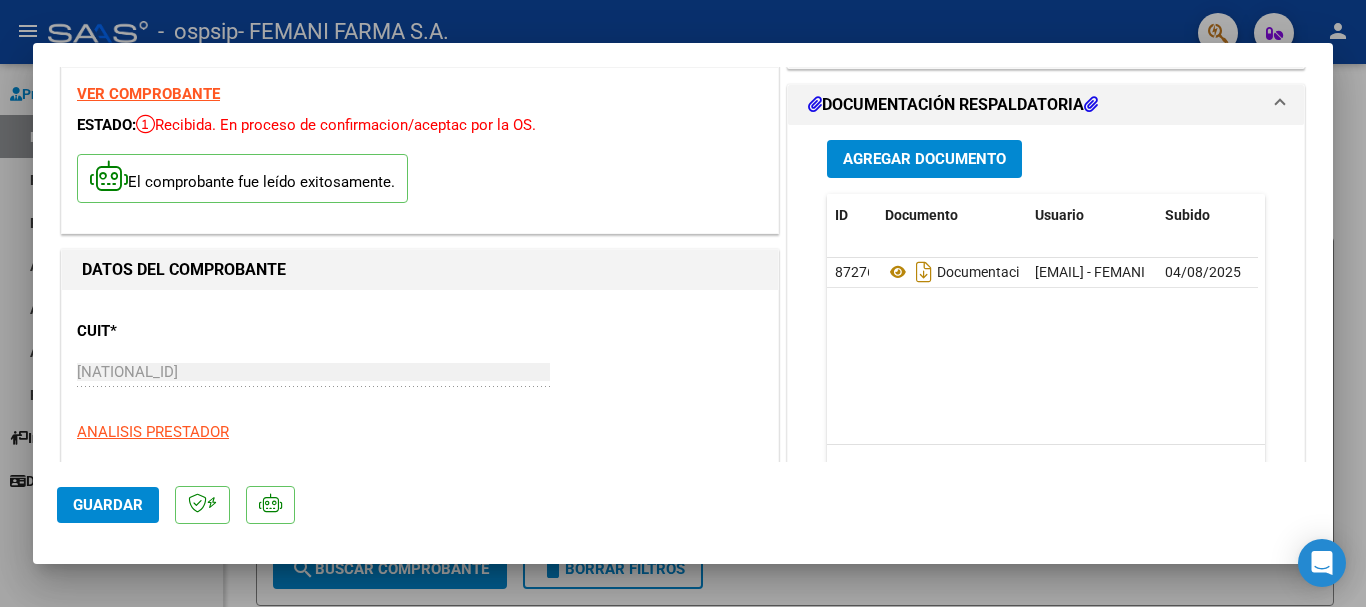 scroll, scrollTop: 0, scrollLeft: 0, axis: both 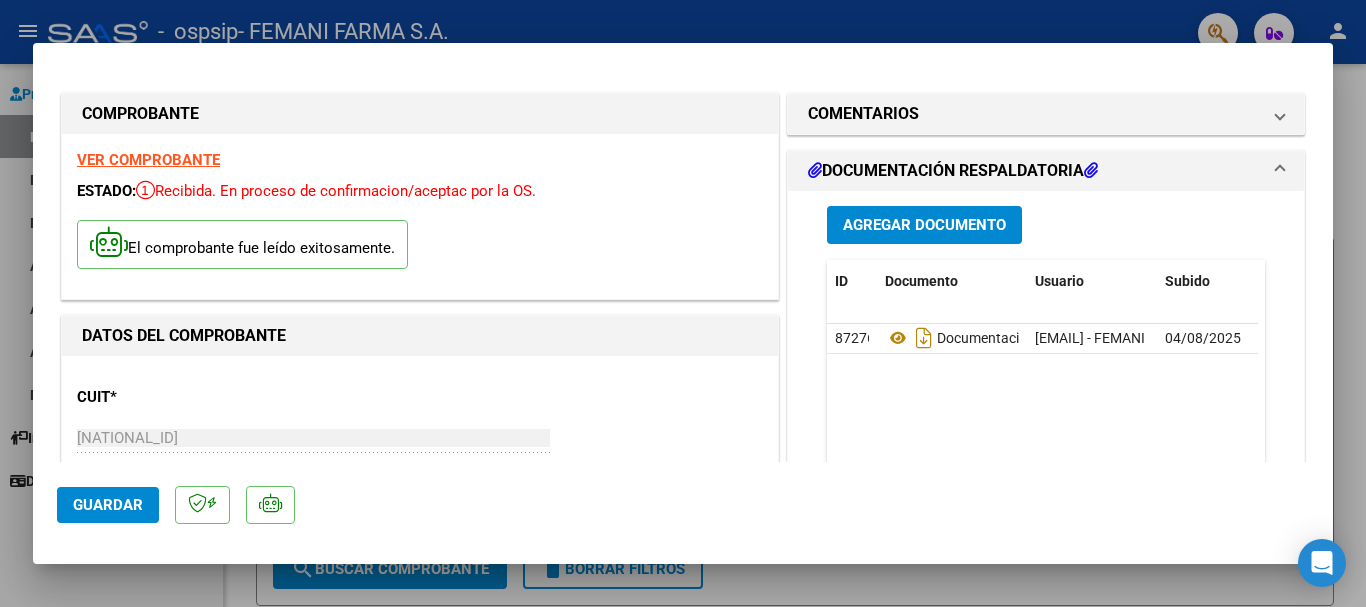 click at bounding box center [683, 303] 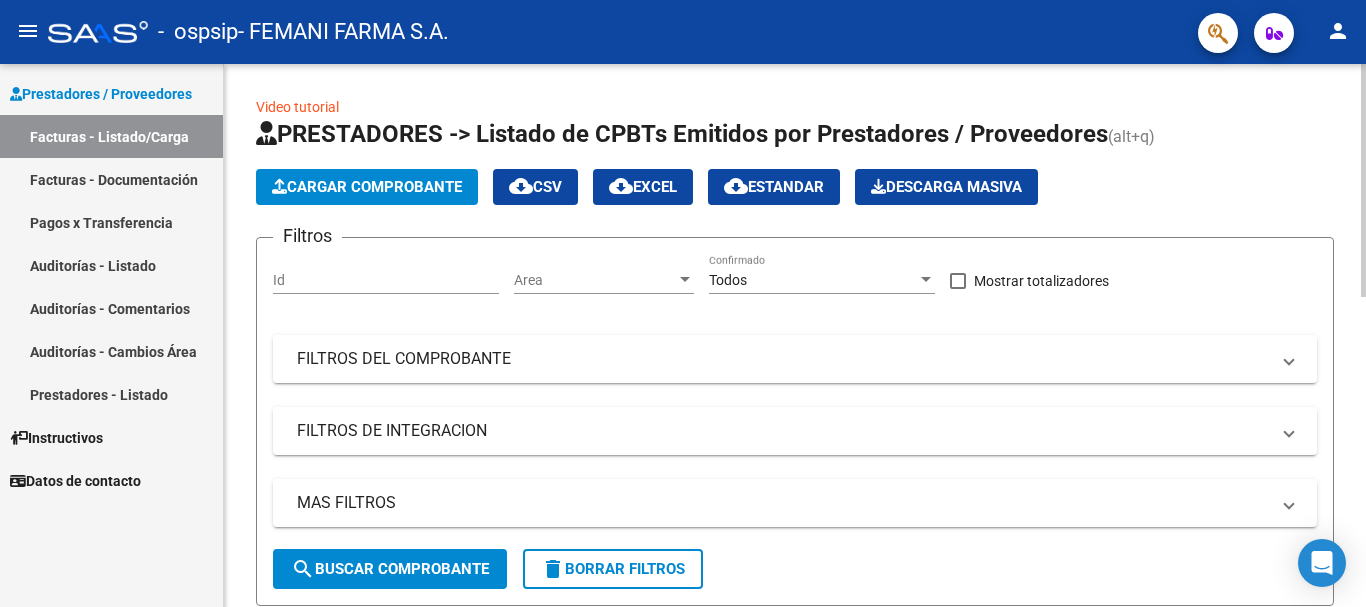 click on "Cargar Comprobante" 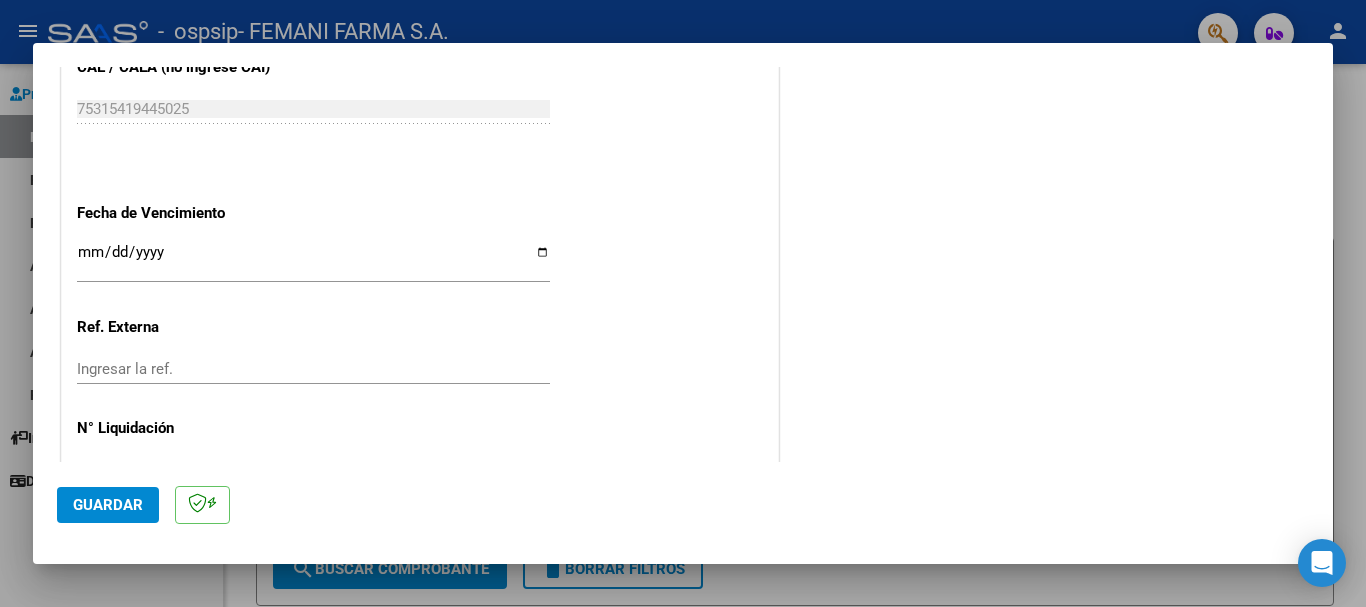 scroll, scrollTop: 1127, scrollLeft: 0, axis: vertical 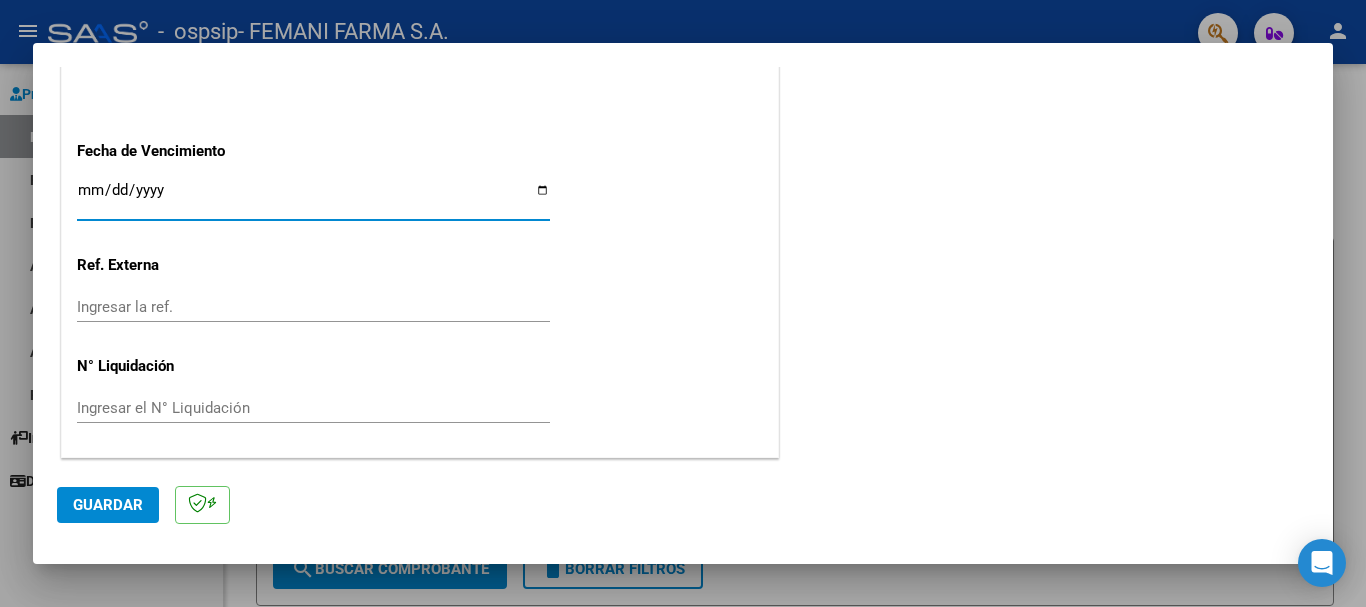 click on "Ingresar la fecha" at bounding box center [313, 198] 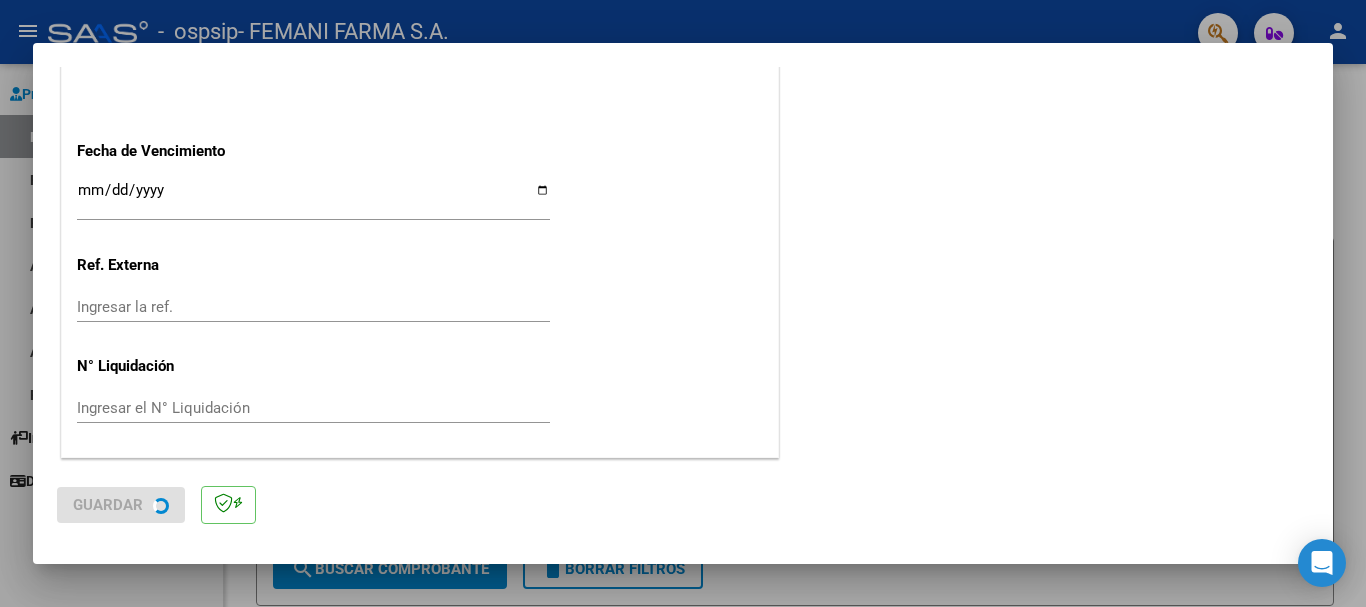 scroll, scrollTop: 0, scrollLeft: 0, axis: both 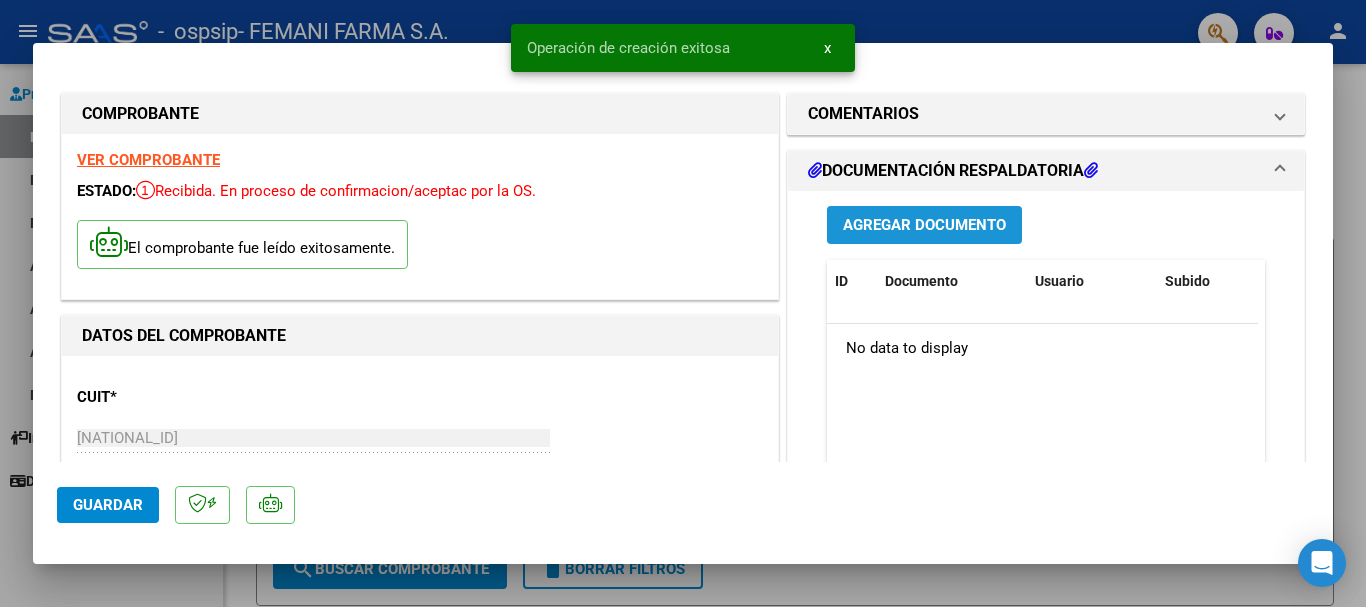 click on "Agregar Documento" at bounding box center (924, 226) 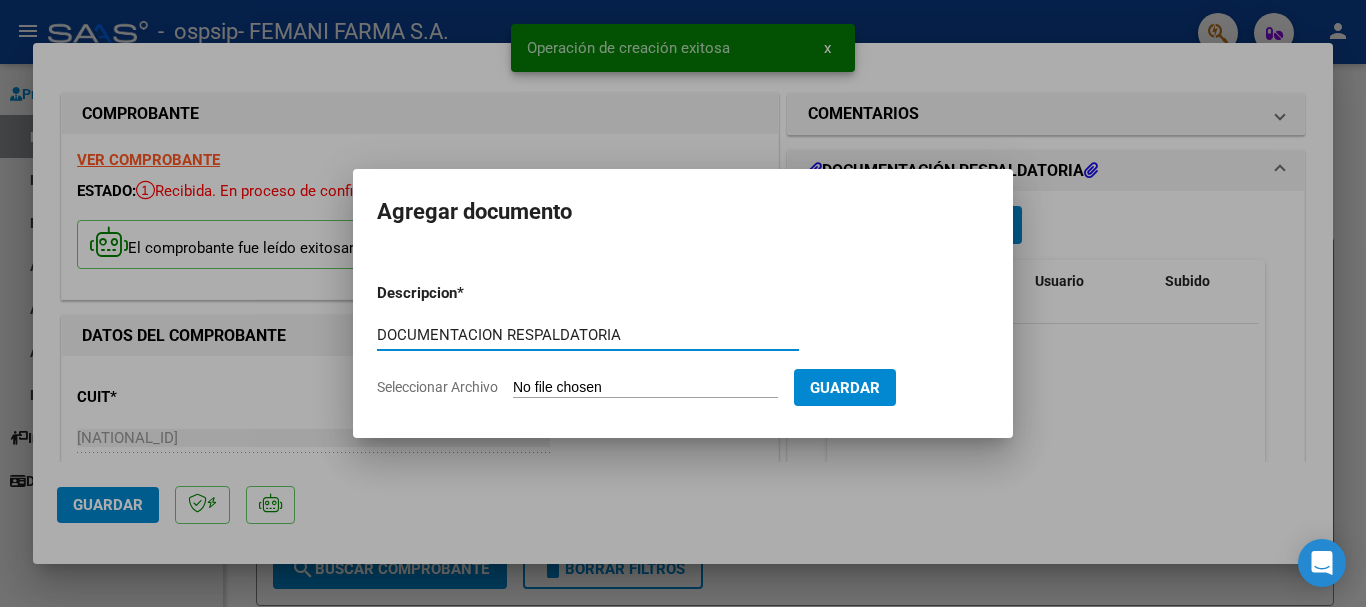 type on "DOCUMENTACION RESPALDATORIA" 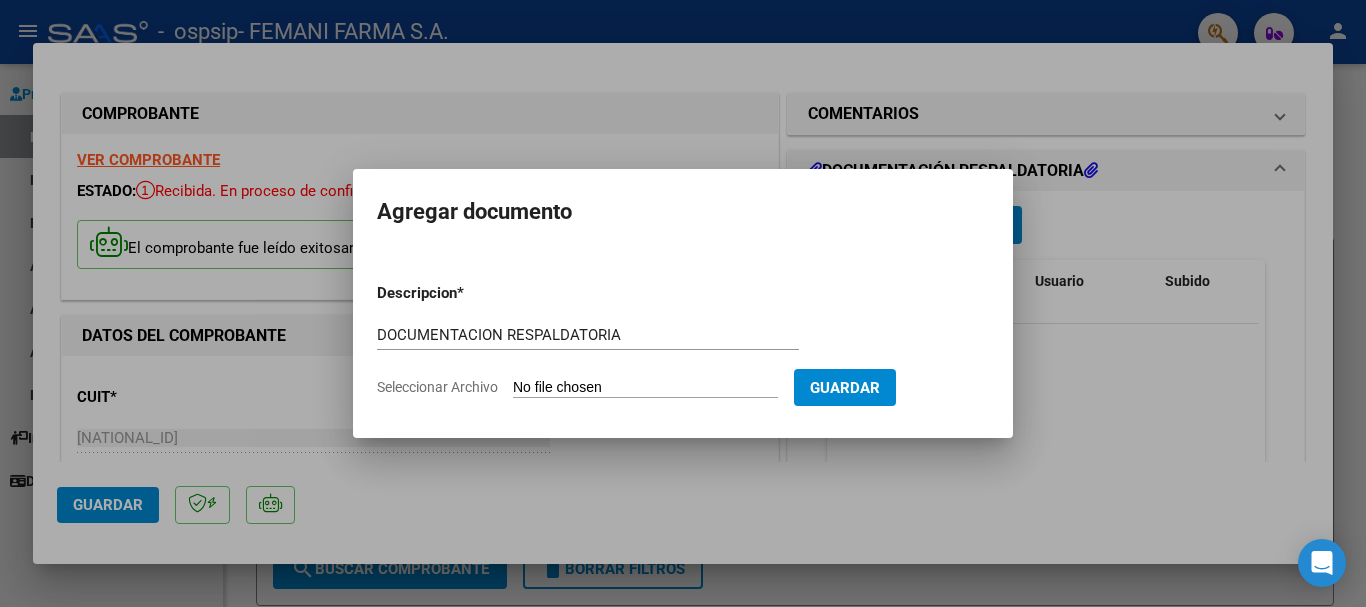 type on "C:\fakepath\13140.pdf" 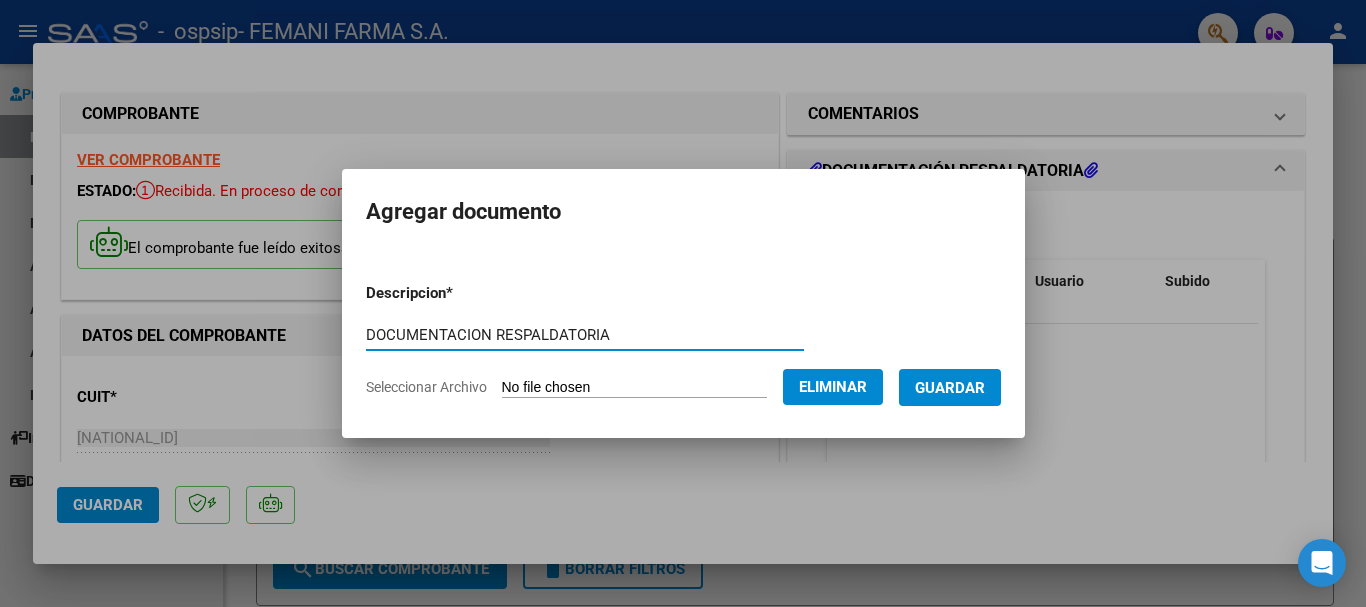 click on "Guardar" at bounding box center [950, 387] 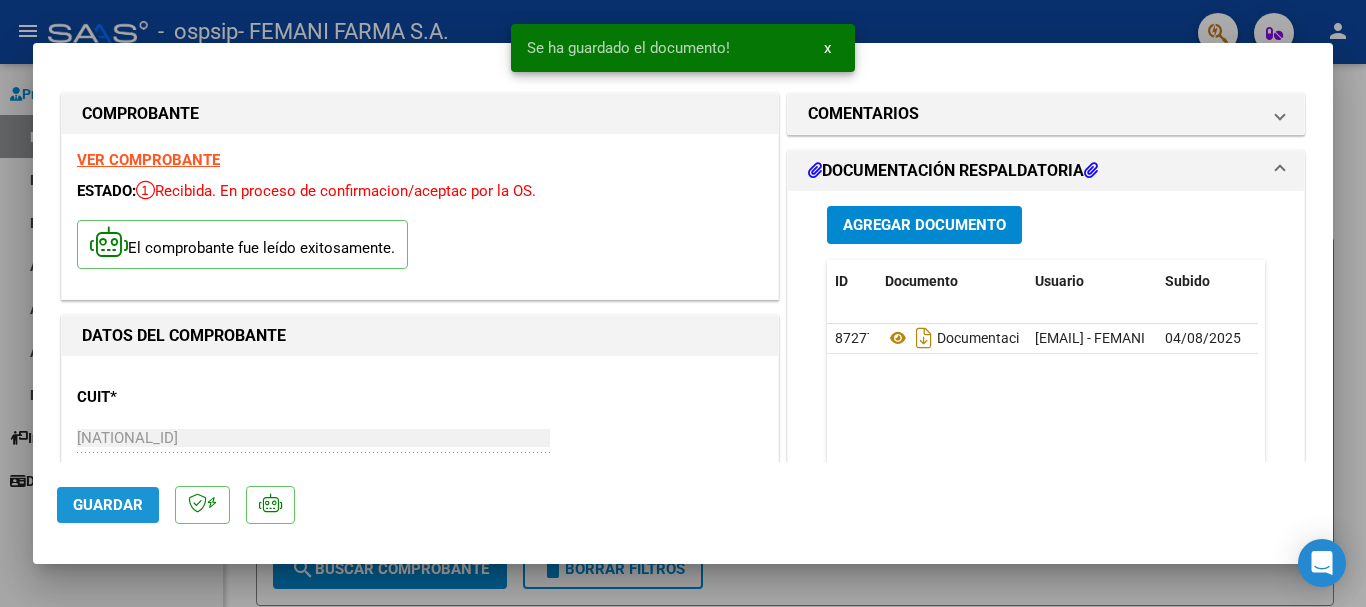 click on "Guardar" 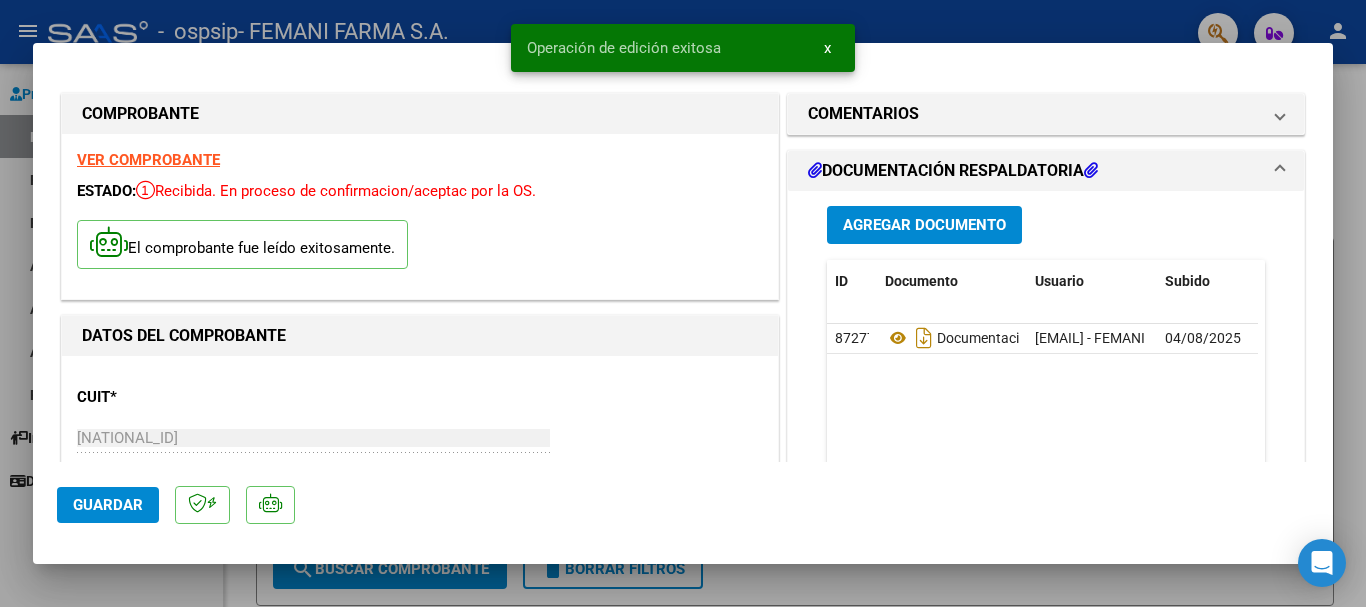 click on "x" at bounding box center [827, 48] 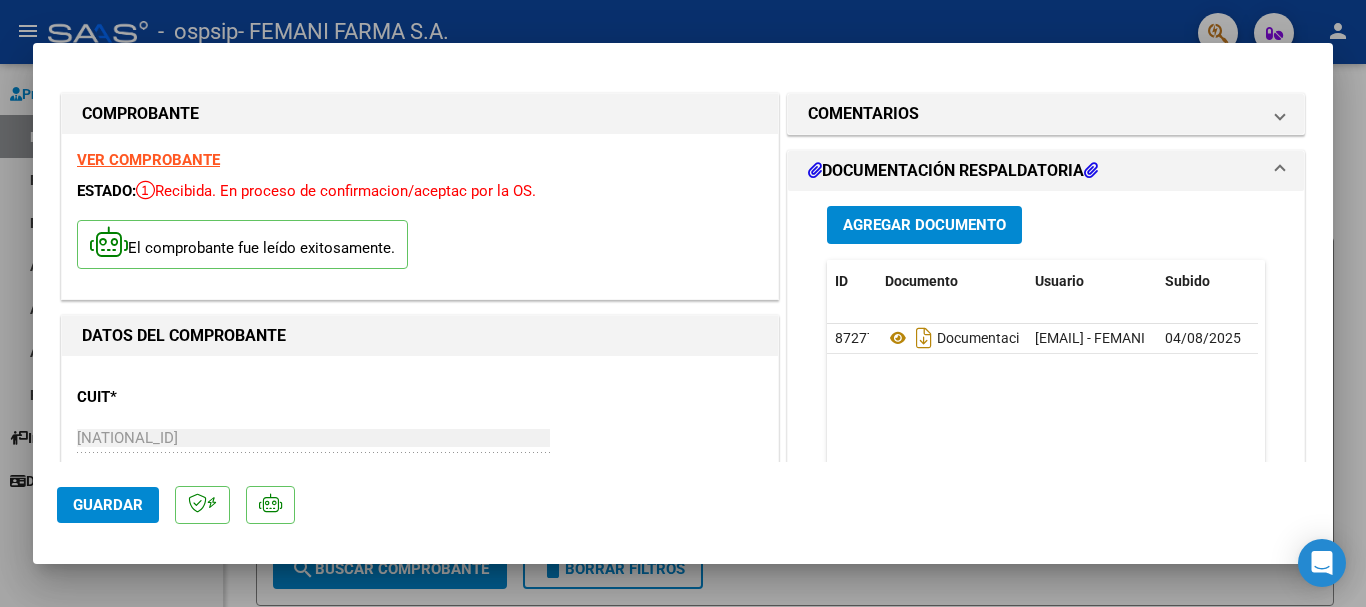 click at bounding box center (683, 303) 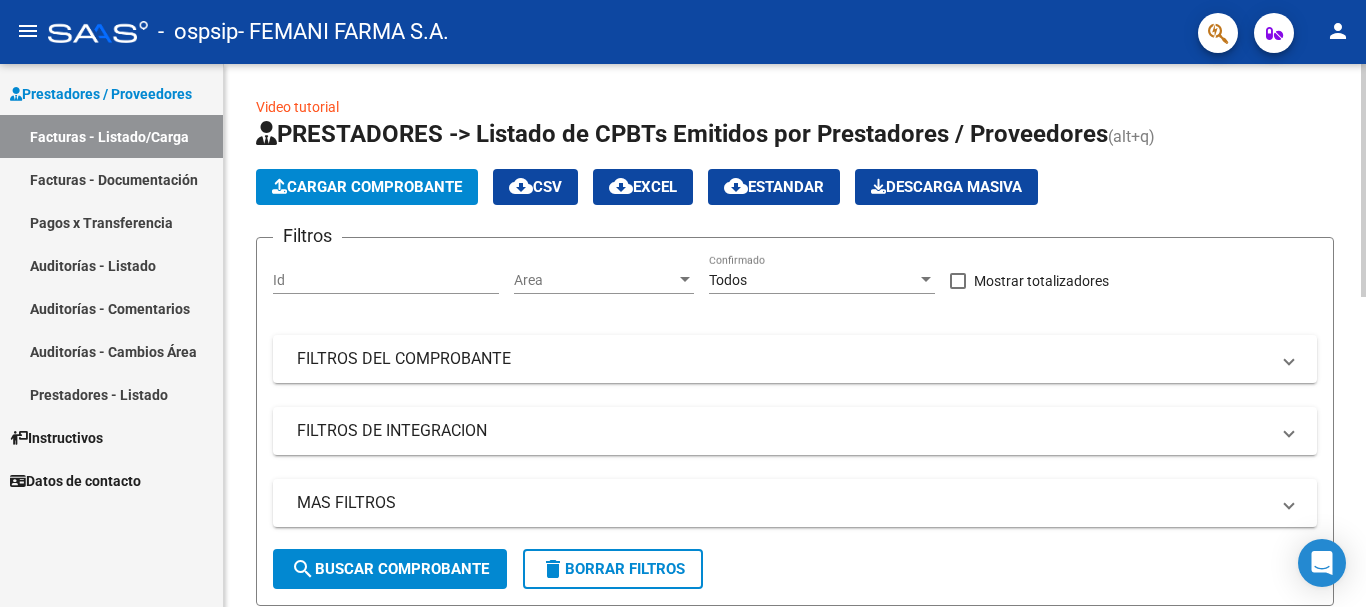 click on "Cargar Comprobante" 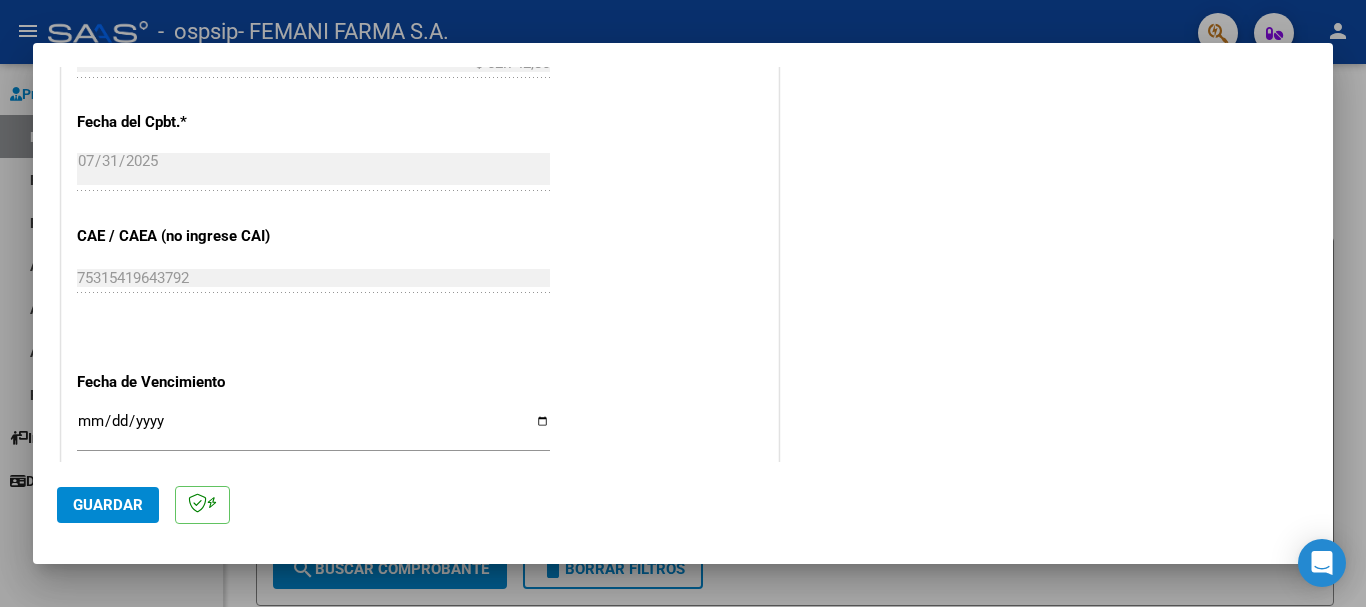 scroll, scrollTop: 900, scrollLeft: 0, axis: vertical 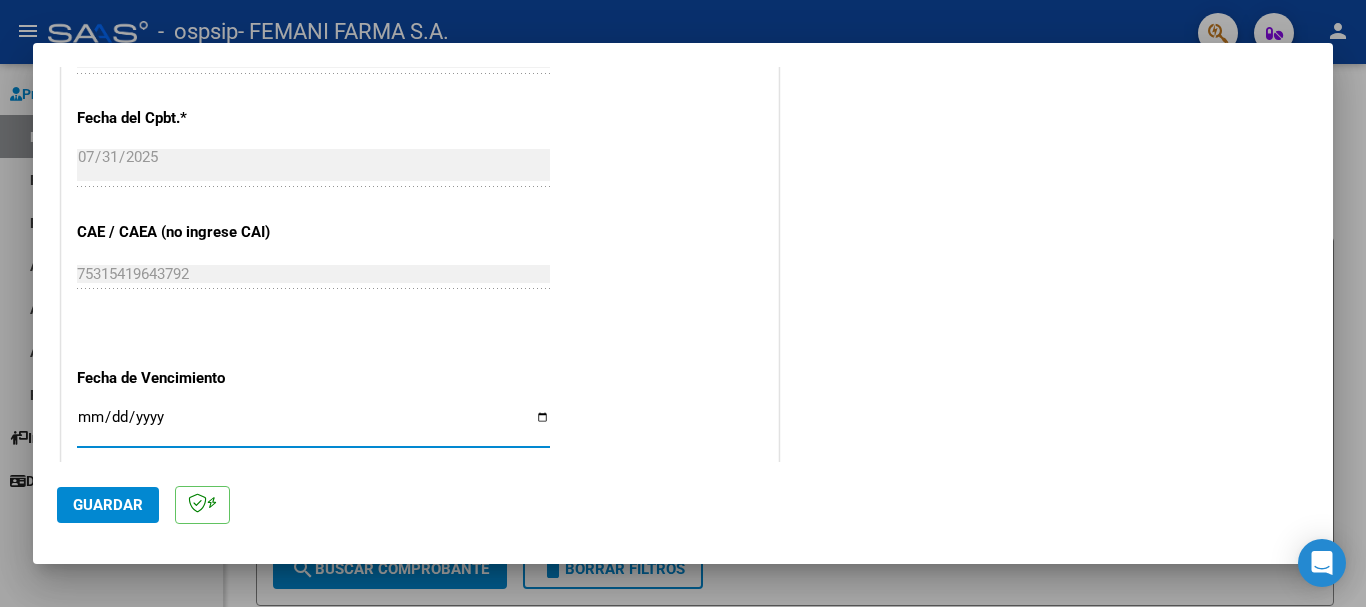 click on "Ingresar la fecha" at bounding box center [313, 425] 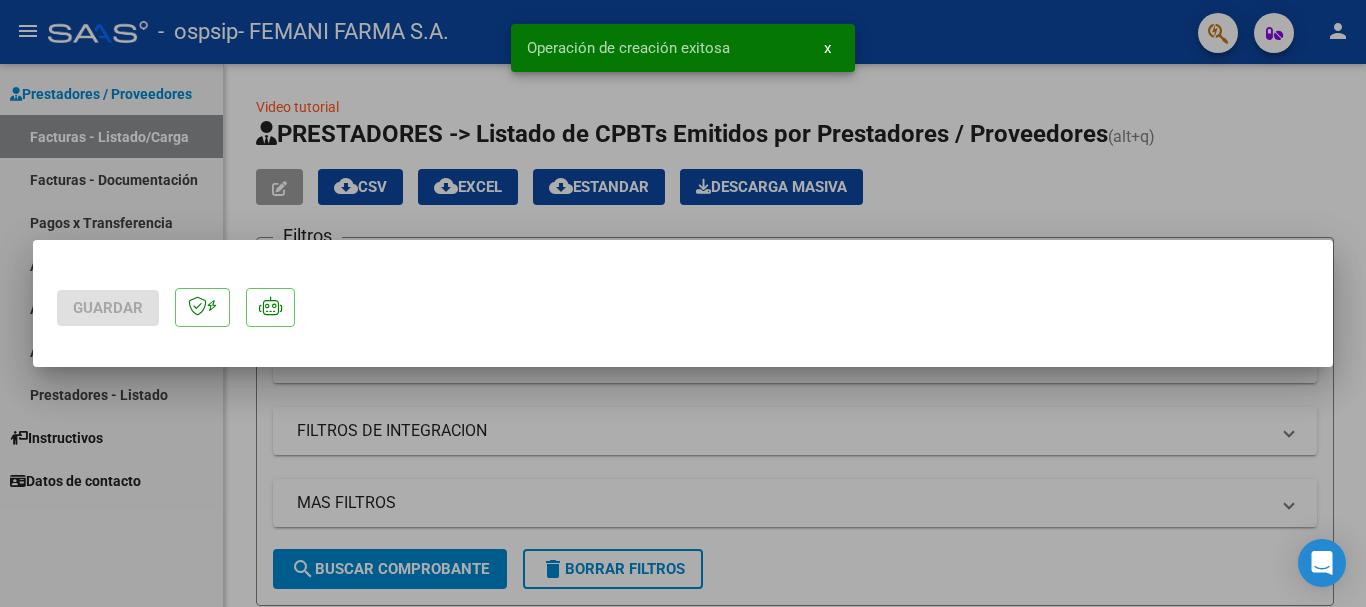 scroll, scrollTop: 0, scrollLeft: 0, axis: both 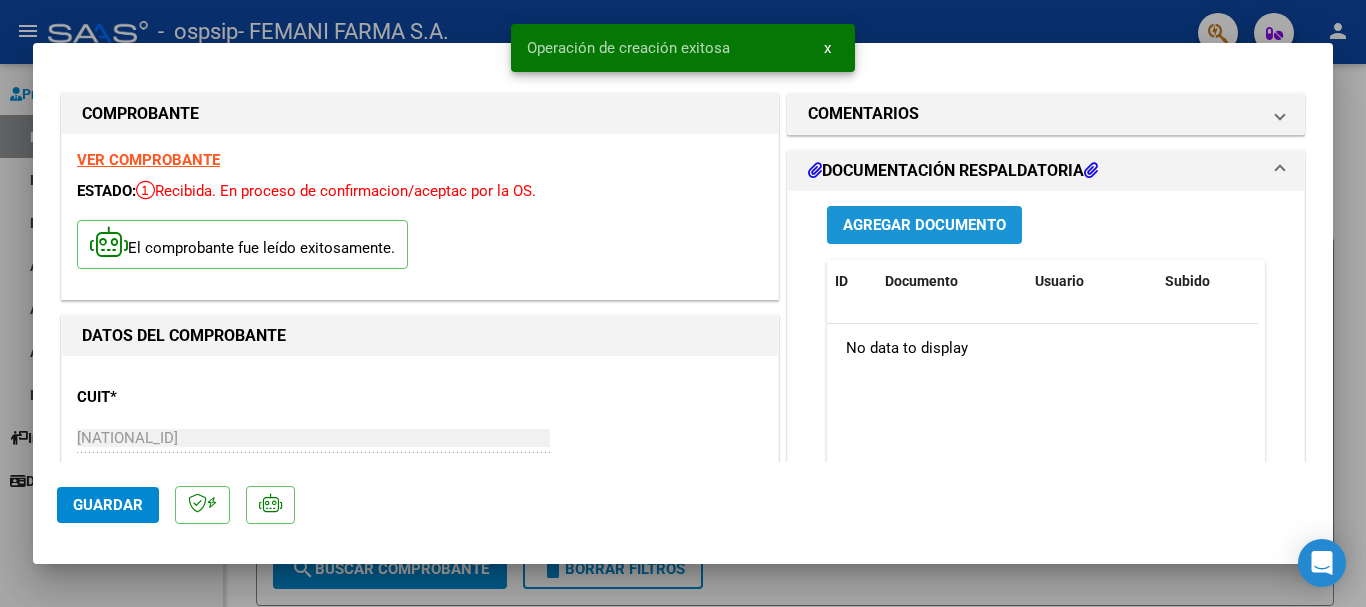 click on "Agregar Documento" at bounding box center (924, 224) 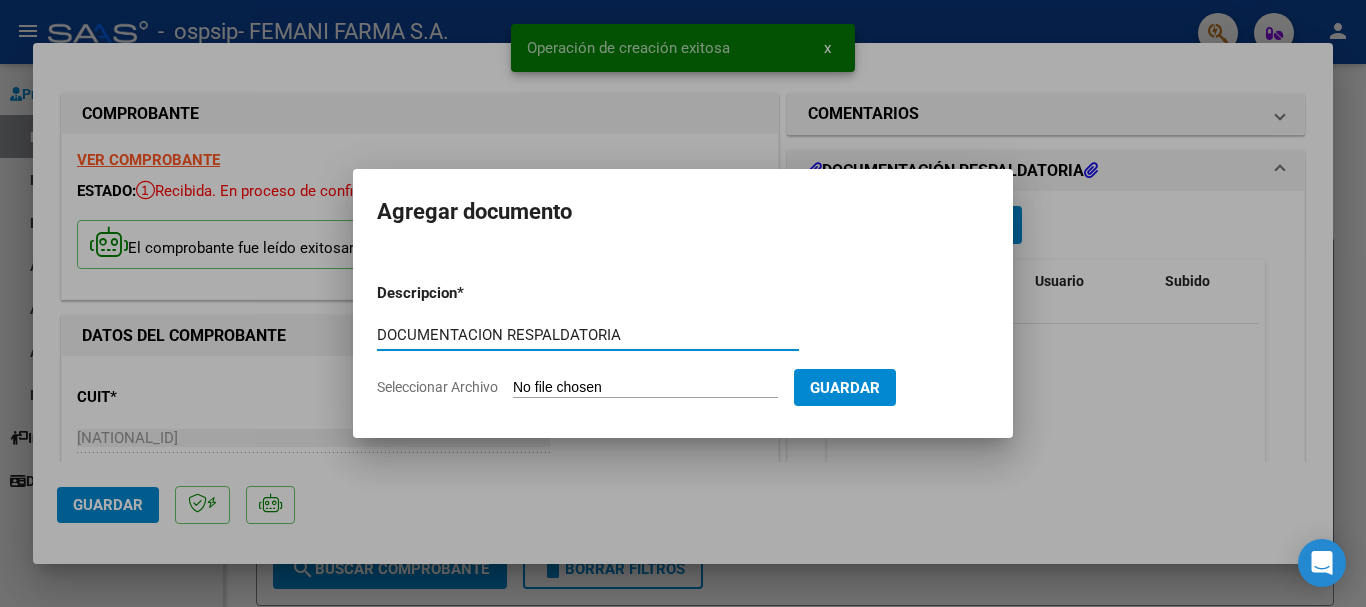 type on "DOCUMENTACION RESPALDATORIA" 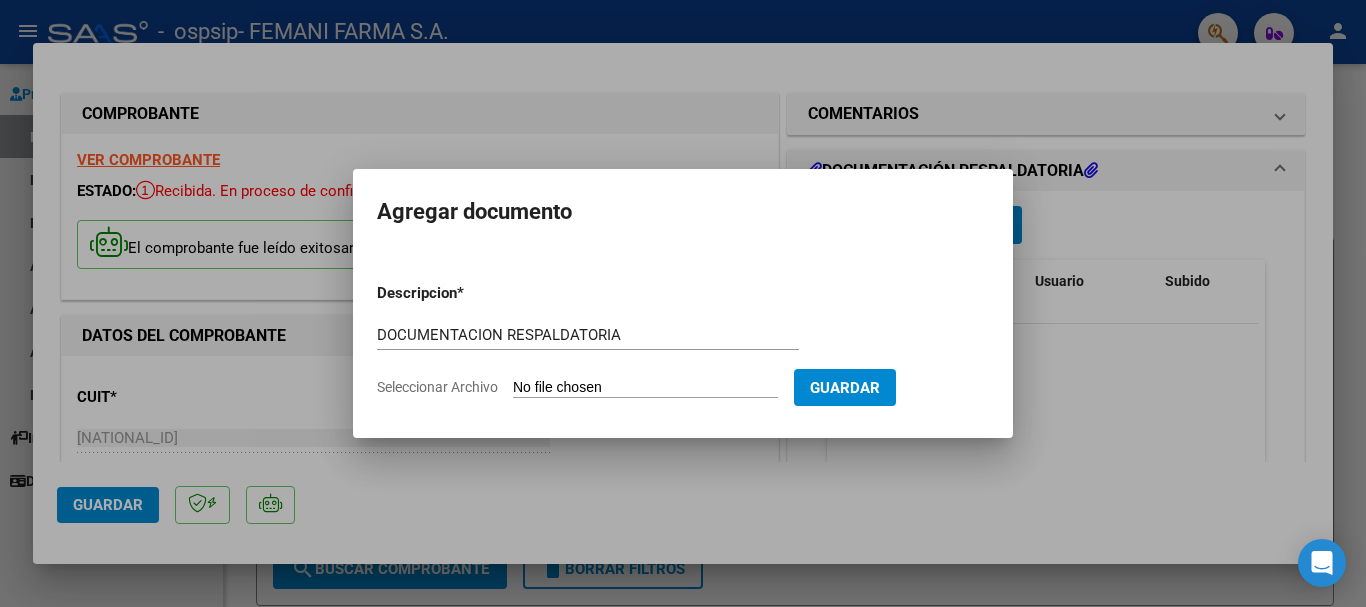 type on "C:\fakepath\13631.pdf" 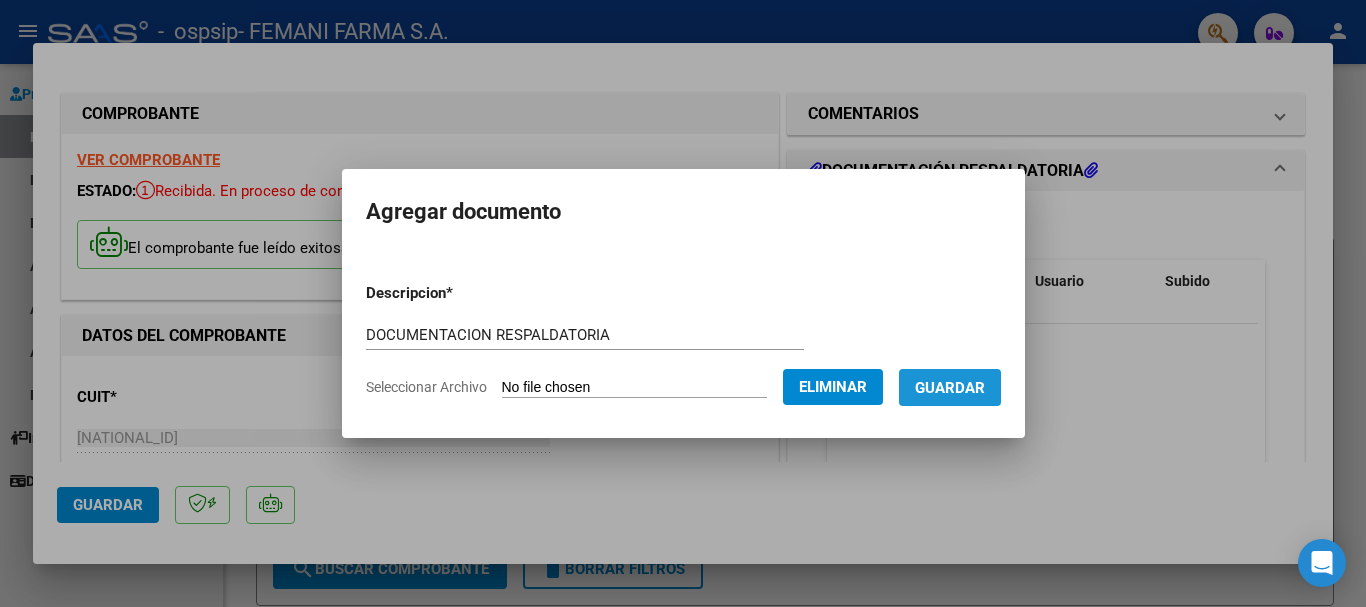 click on "Guardar" at bounding box center (950, 388) 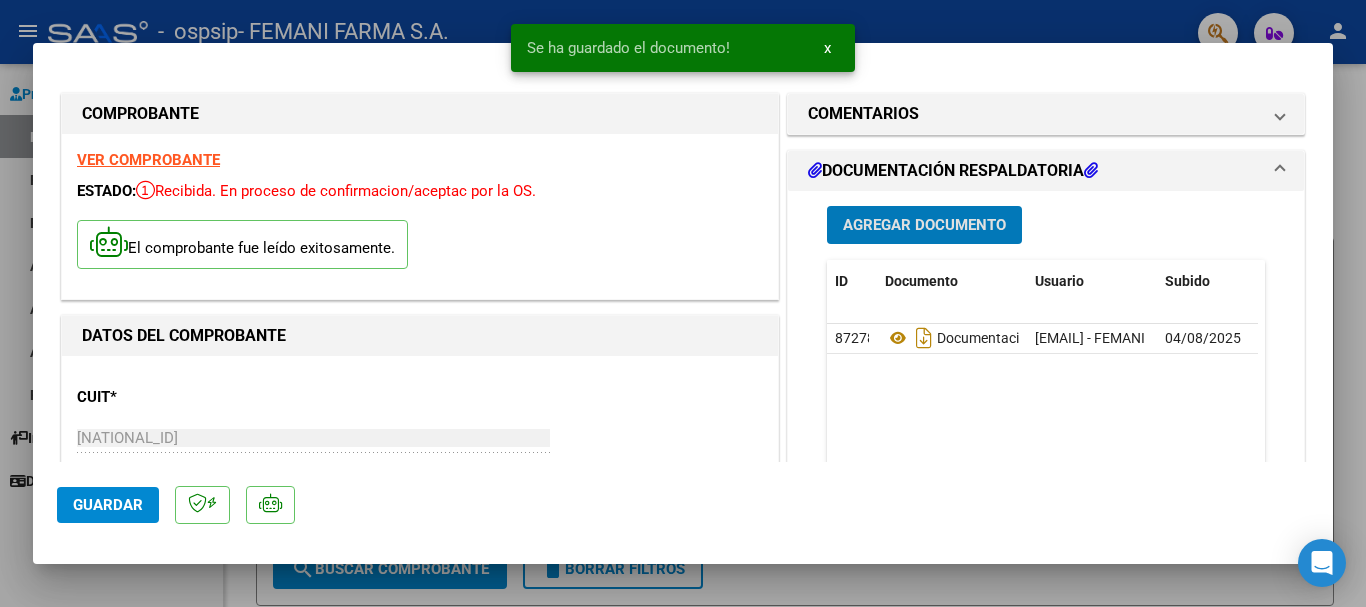 click on "Guardar" 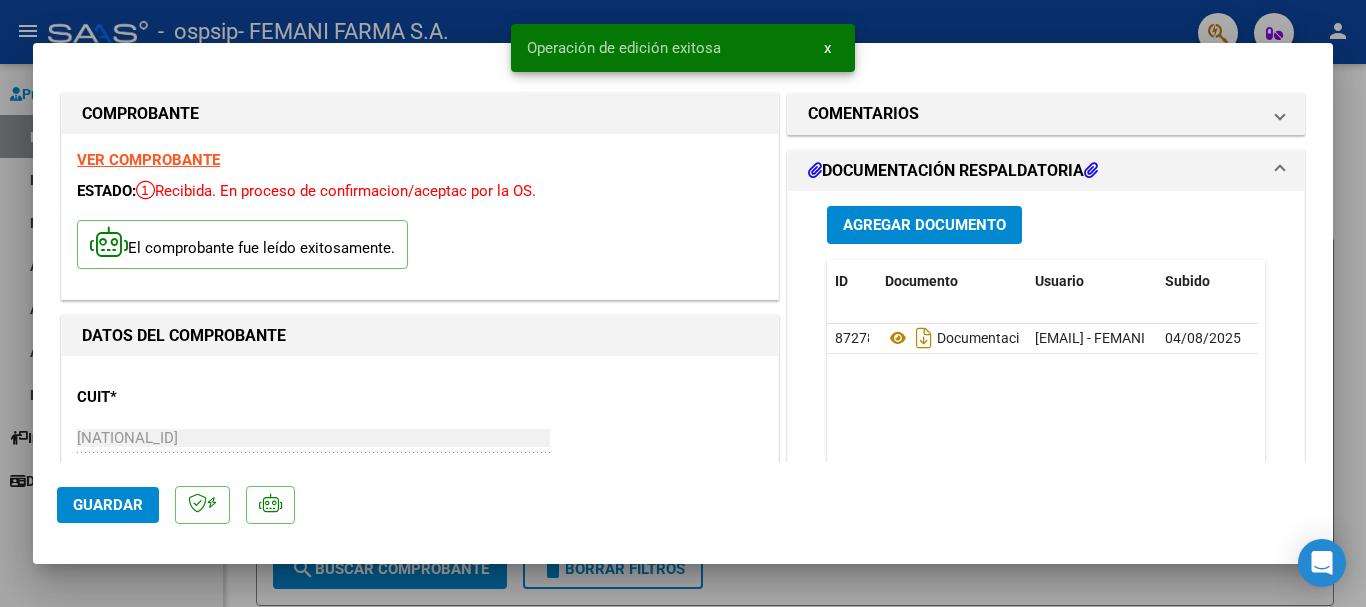 click on "x" at bounding box center (827, 48) 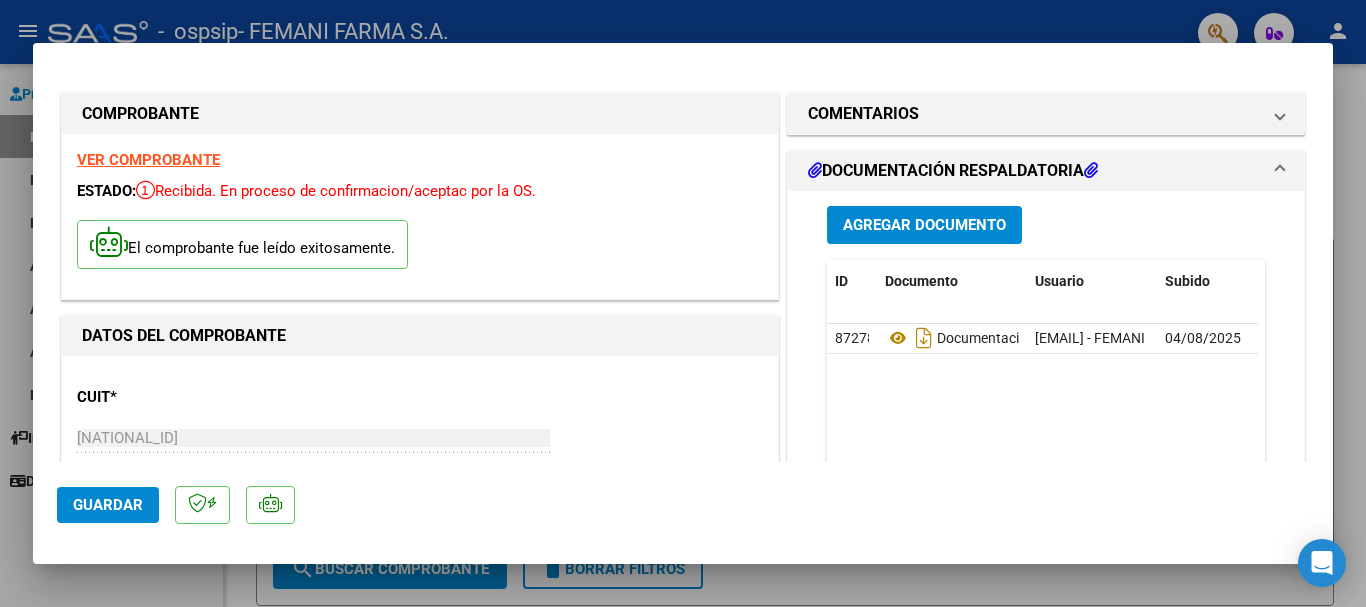 click at bounding box center [683, 303] 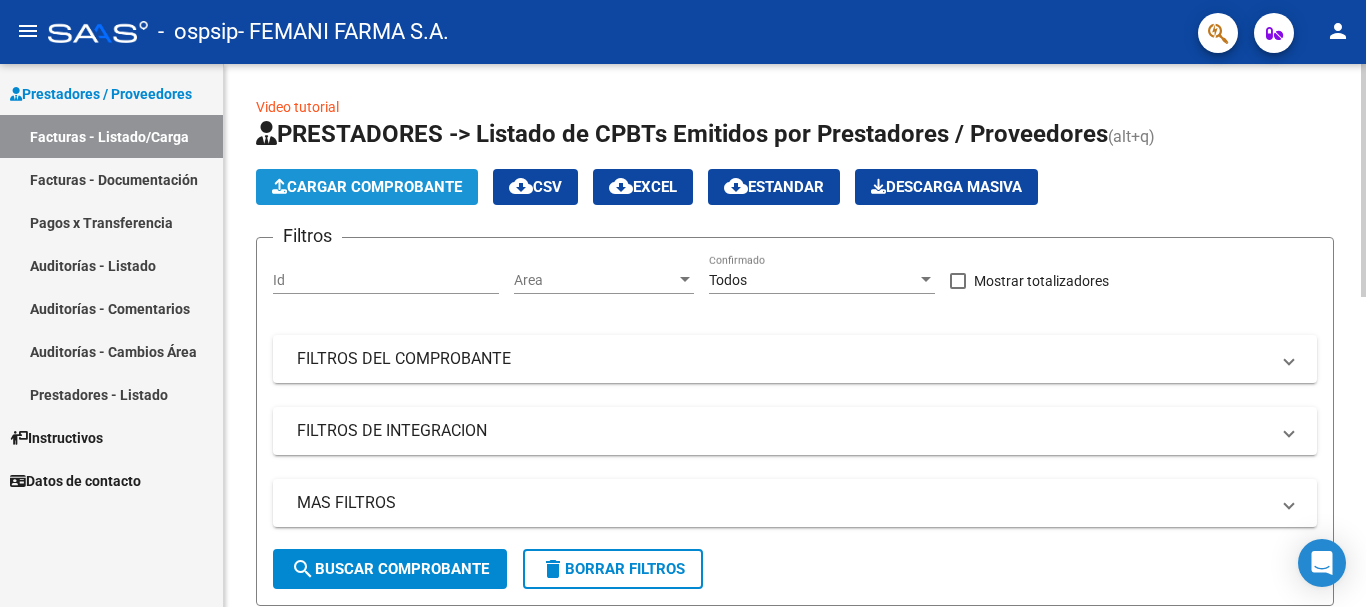 click on "Cargar Comprobante" 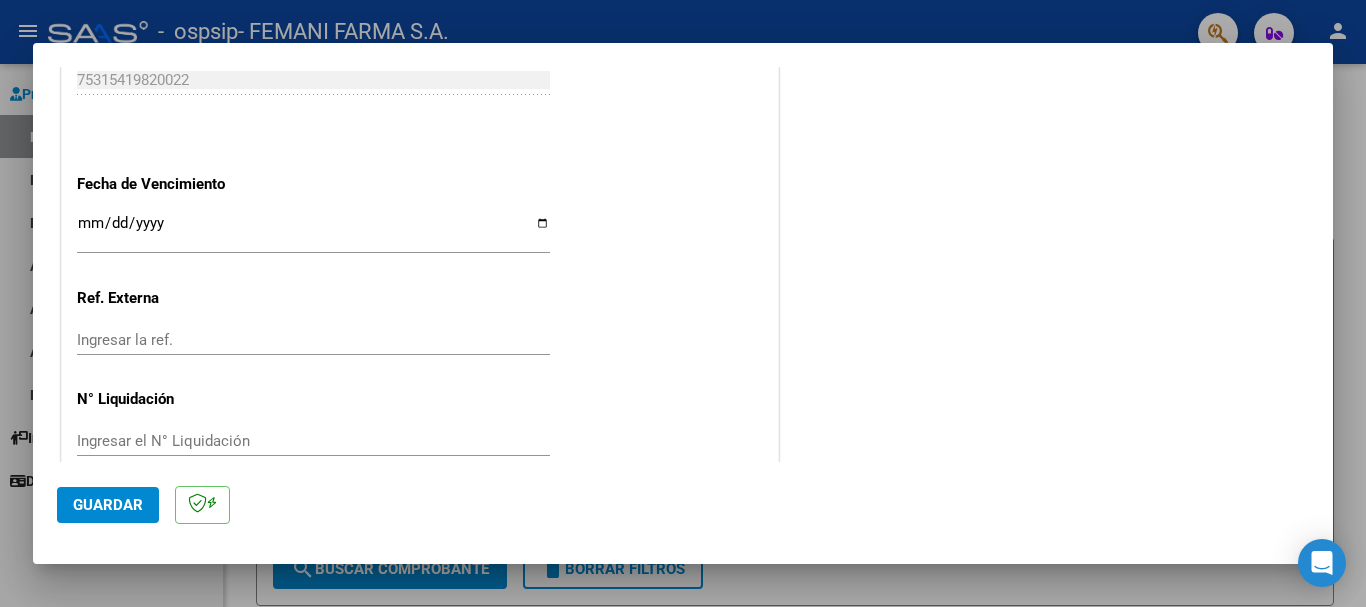 scroll, scrollTop: 1100, scrollLeft: 0, axis: vertical 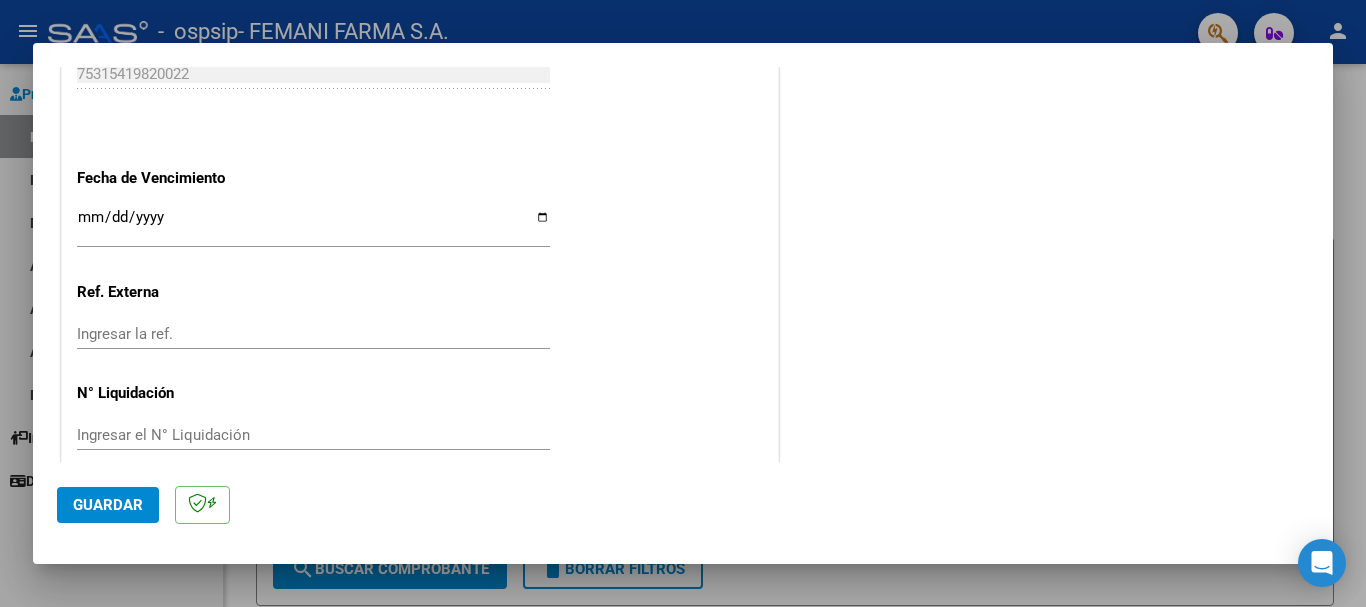 click on "CUIT * [NATIONAL_ID] Ingresar CUIT ANALISIS PRESTADOR Area destinado * SUR Seleccionar Area Comprobante Tipo * Factura B Seleccionar Tipo Punto de Venta * 1 Ingresar el Nro. Número * 5557 Ingresar el Nro. Monto * $ 545.839,17 Ingresar el monto Fecha del Cpbt. * 2025-07-31 Ingresar la fecha CAE / CAEA (no ingrese CAI) 75315419820022 Ingresar el CAE o CAEA (no ingrese CAI) Fecha de Vencimiento Ingresar la fecha Ref. Externa Ingresar la ref. N° Liquidación Ingresar el N° Liquidación" at bounding box center [420, -150] 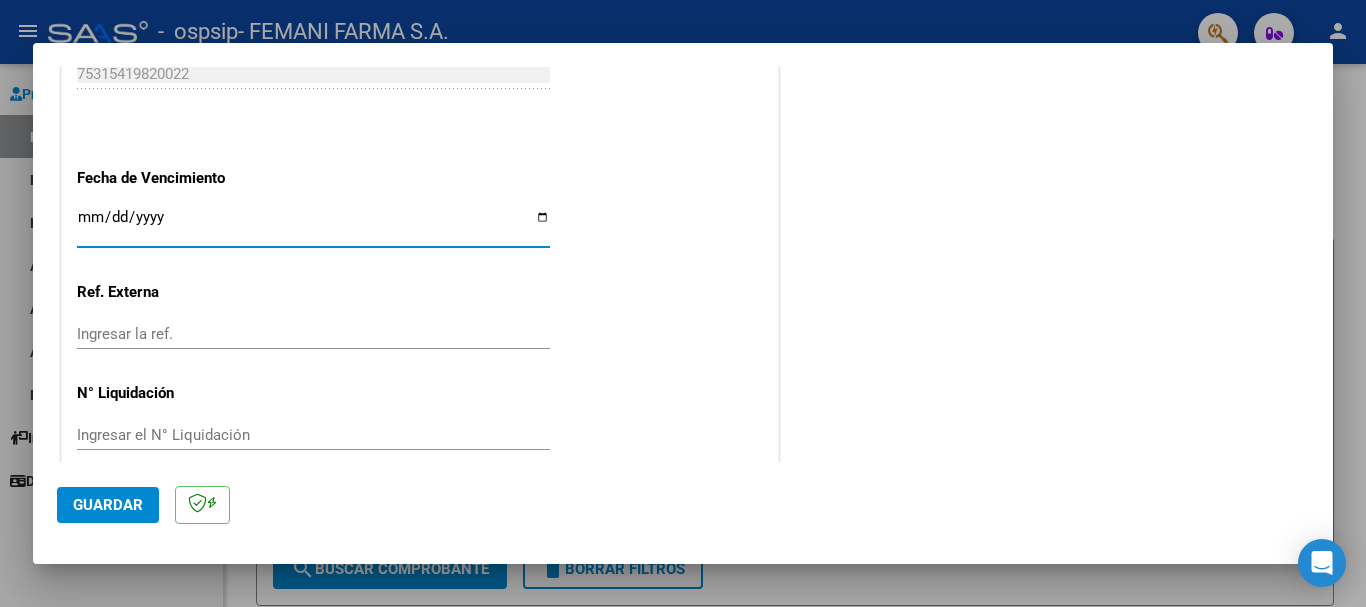 click on "Ingresar la fecha" at bounding box center [313, 225] 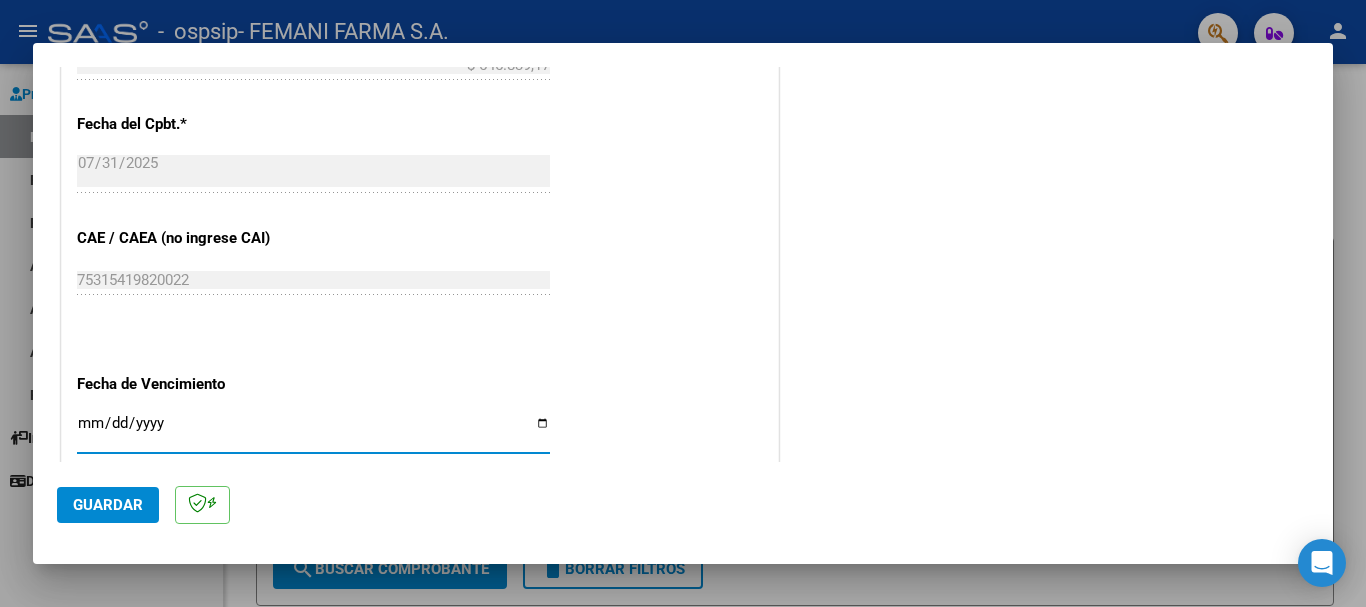 scroll, scrollTop: 1100, scrollLeft: 0, axis: vertical 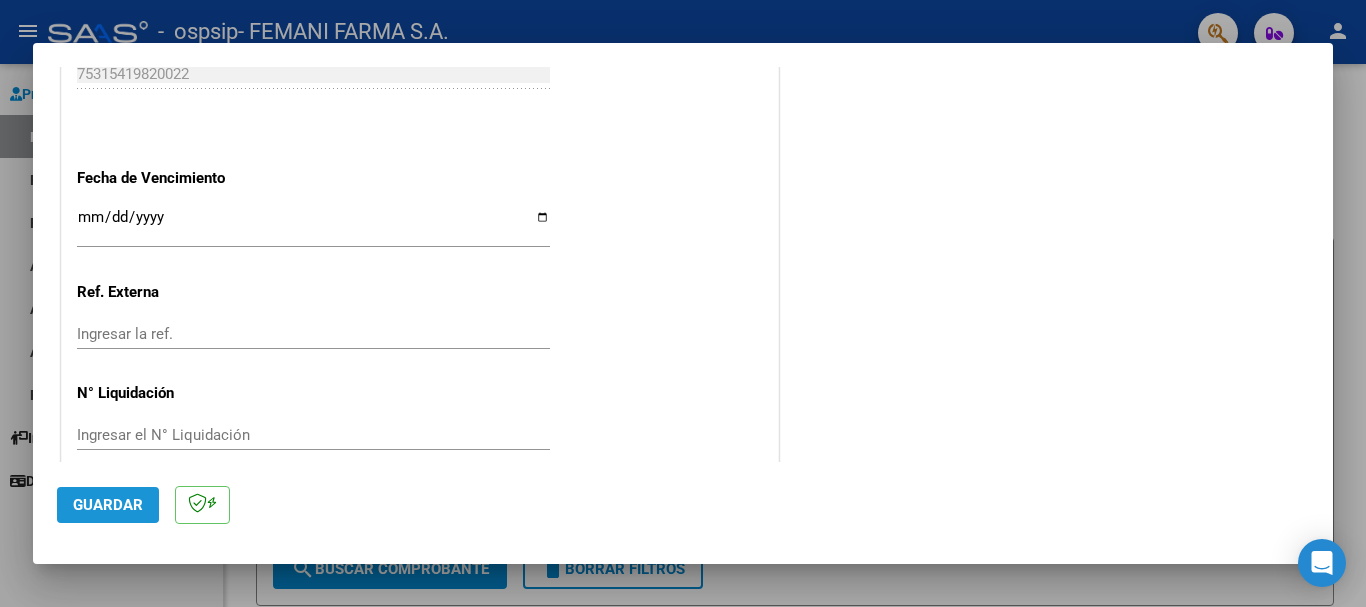 click on "Guardar" 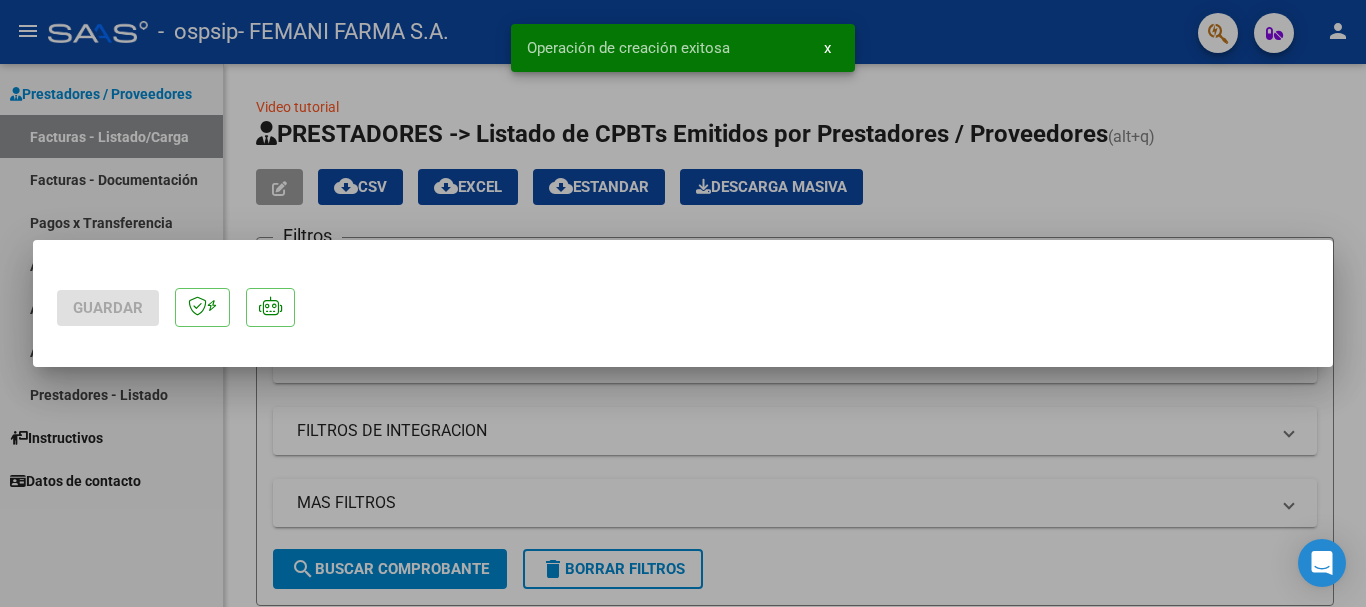 scroll, scrollTop: 0, scrollLeft: 0, axis: both 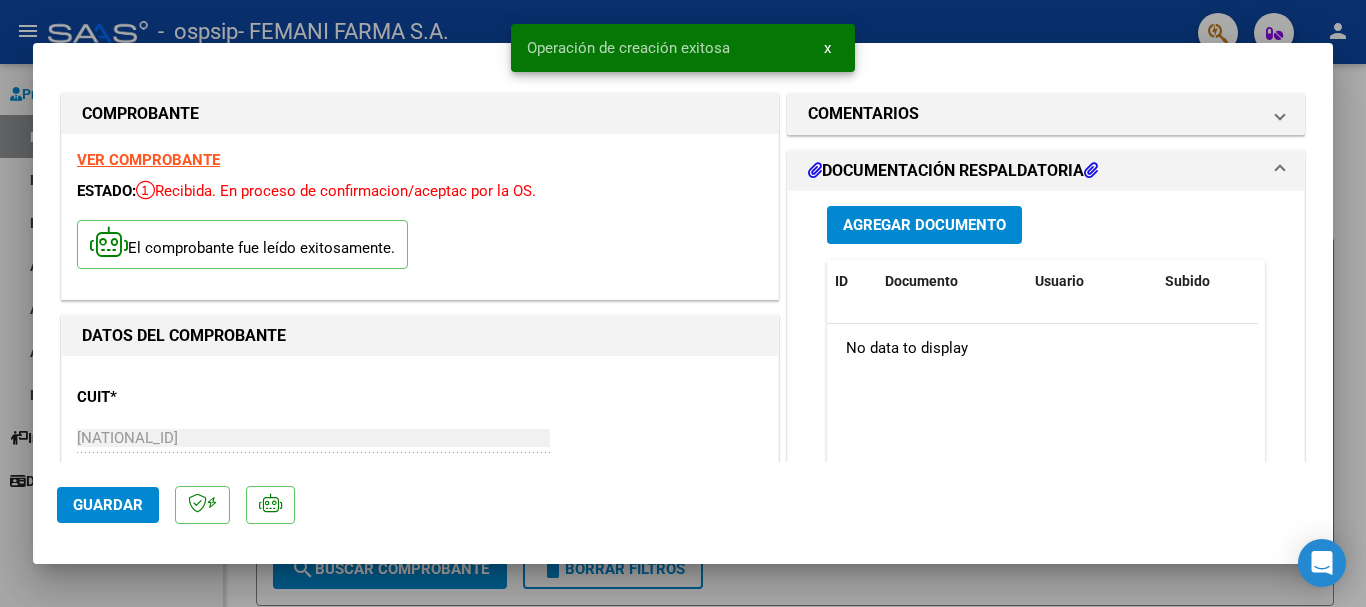 click on "Agregar Documento" at bounding box center [924, 226] 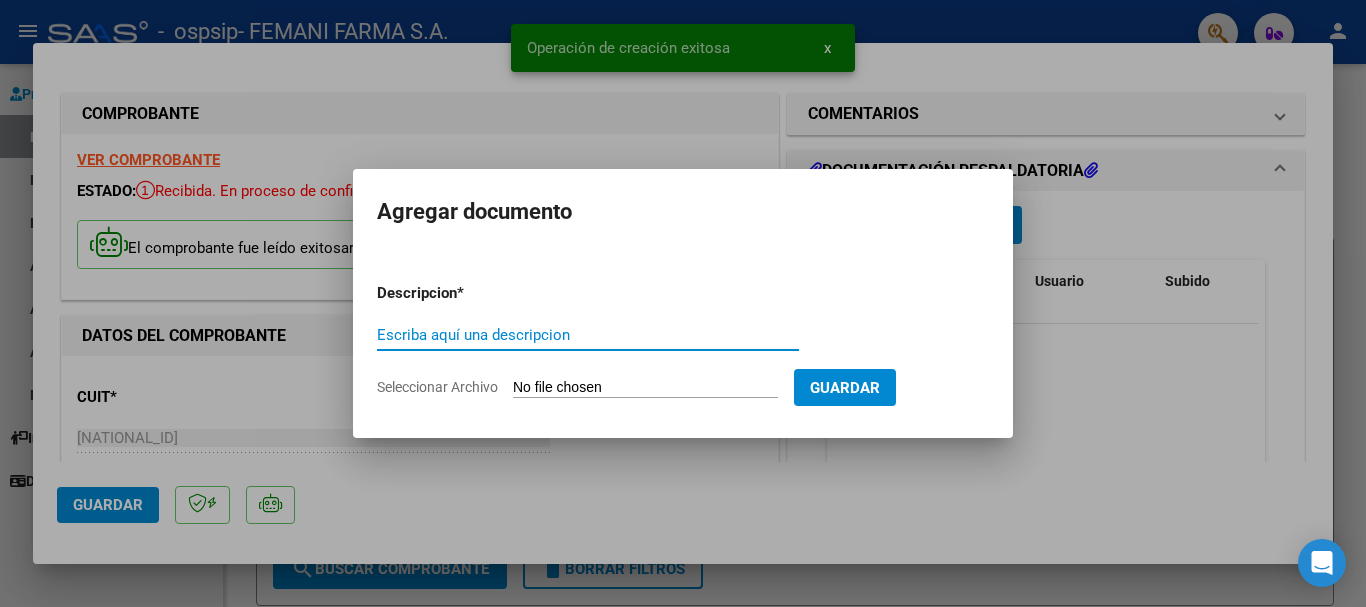 click on "Escriba aquí una descripcion" at bounding box center [588, 335] 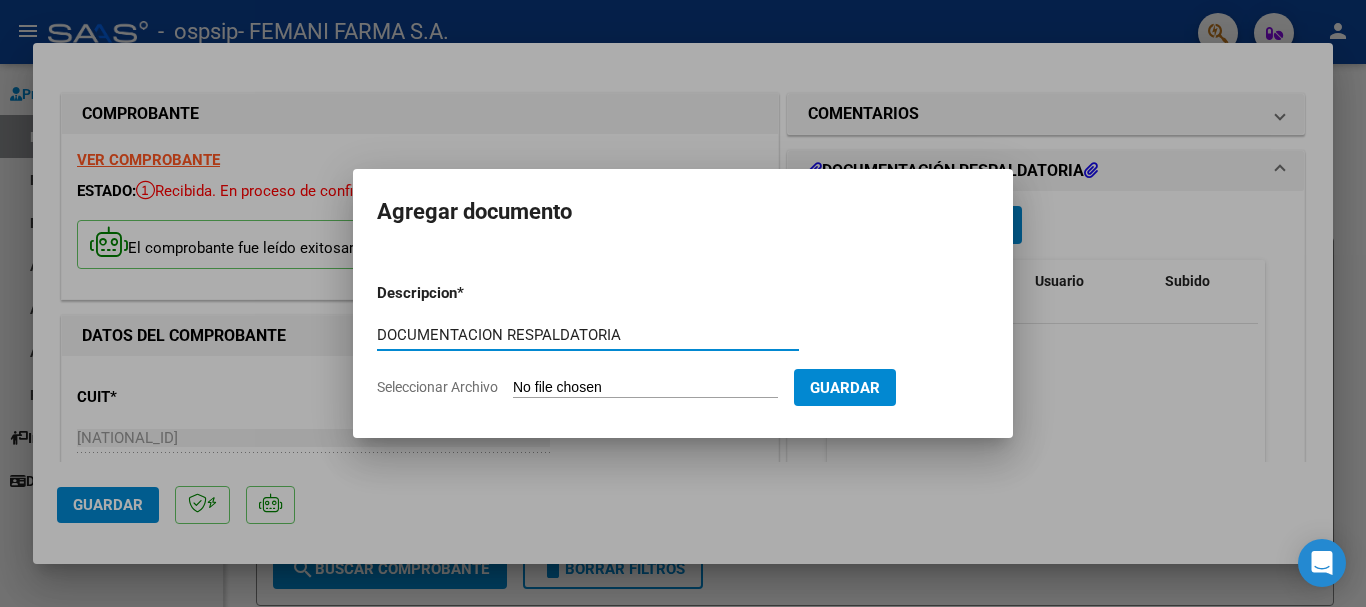 type on "DOCUMENTACION RESPALDATORIA" 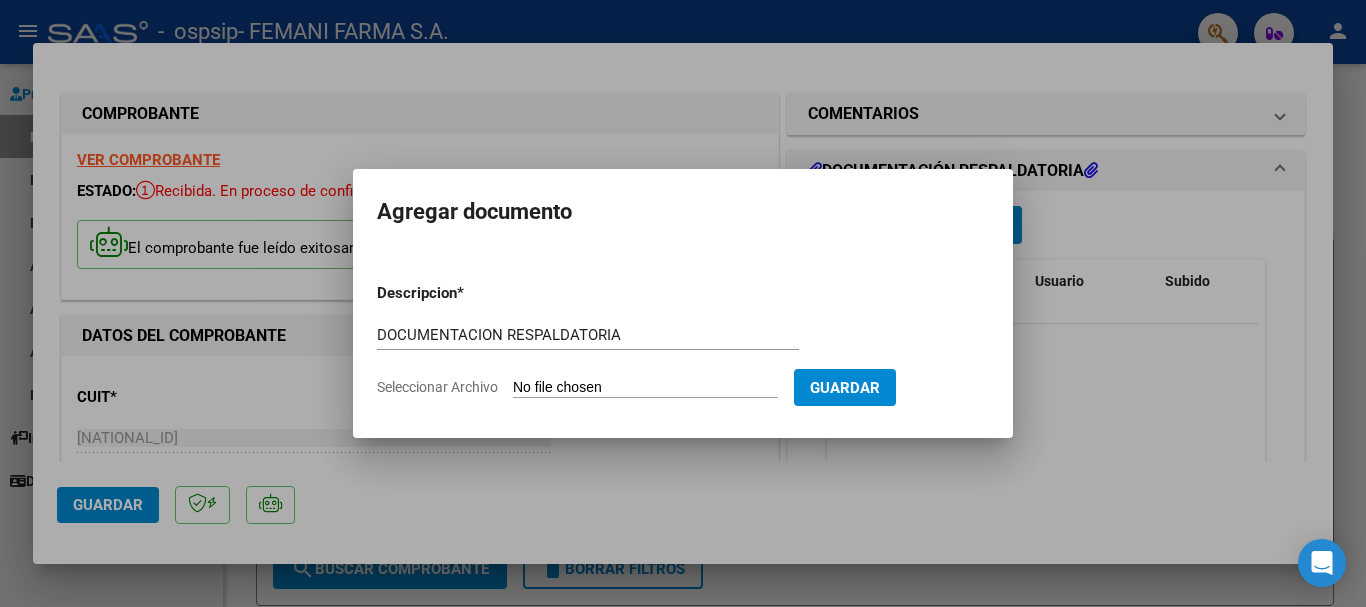 type on "C:\fakepath\13687.pdf" 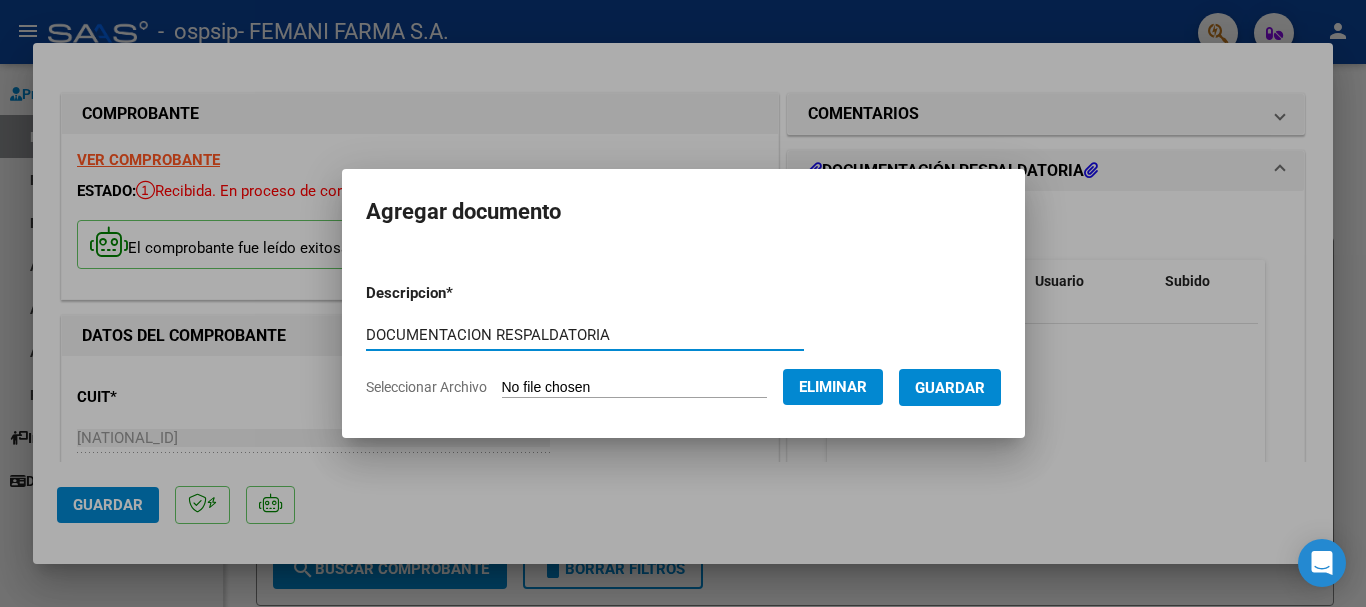 click on "Guardar" at bounding box center (950, 387) 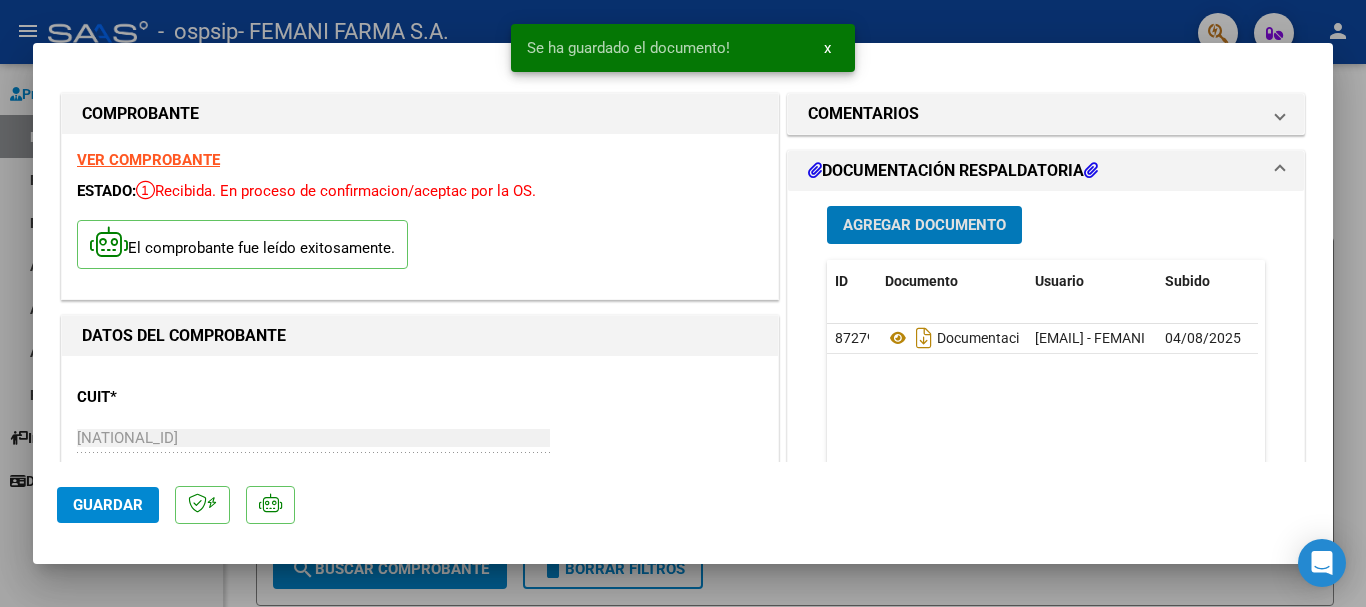click on "Guardar" 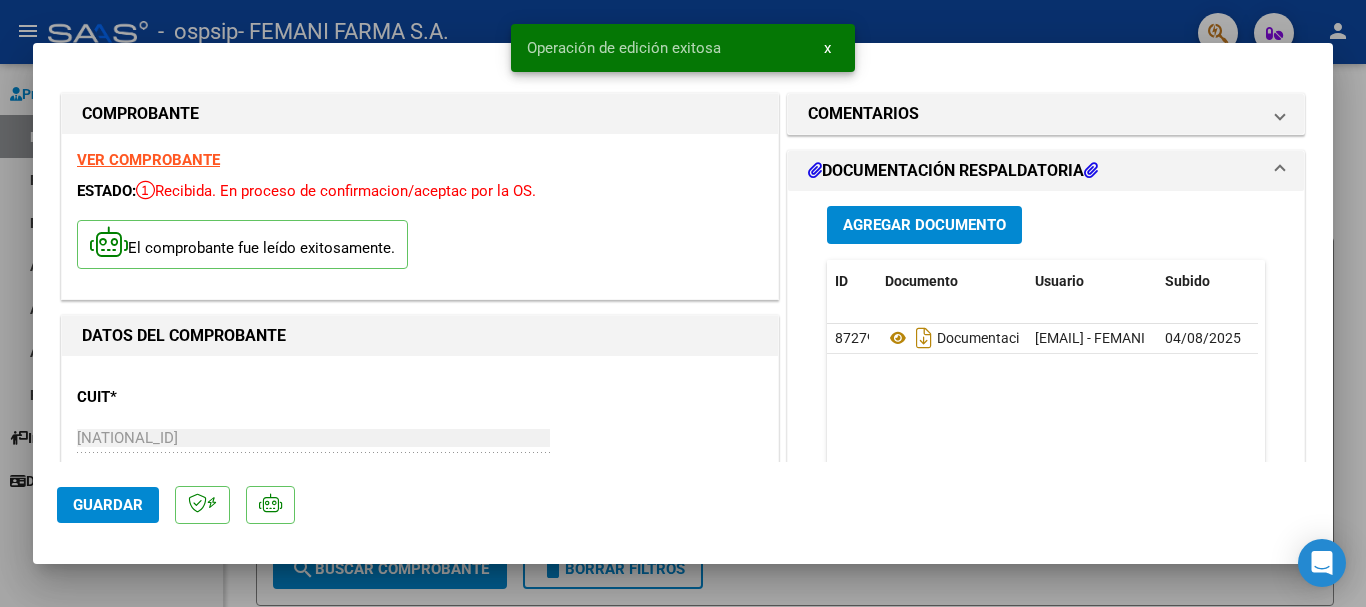 click on "x" at bounding box center [827, 48] 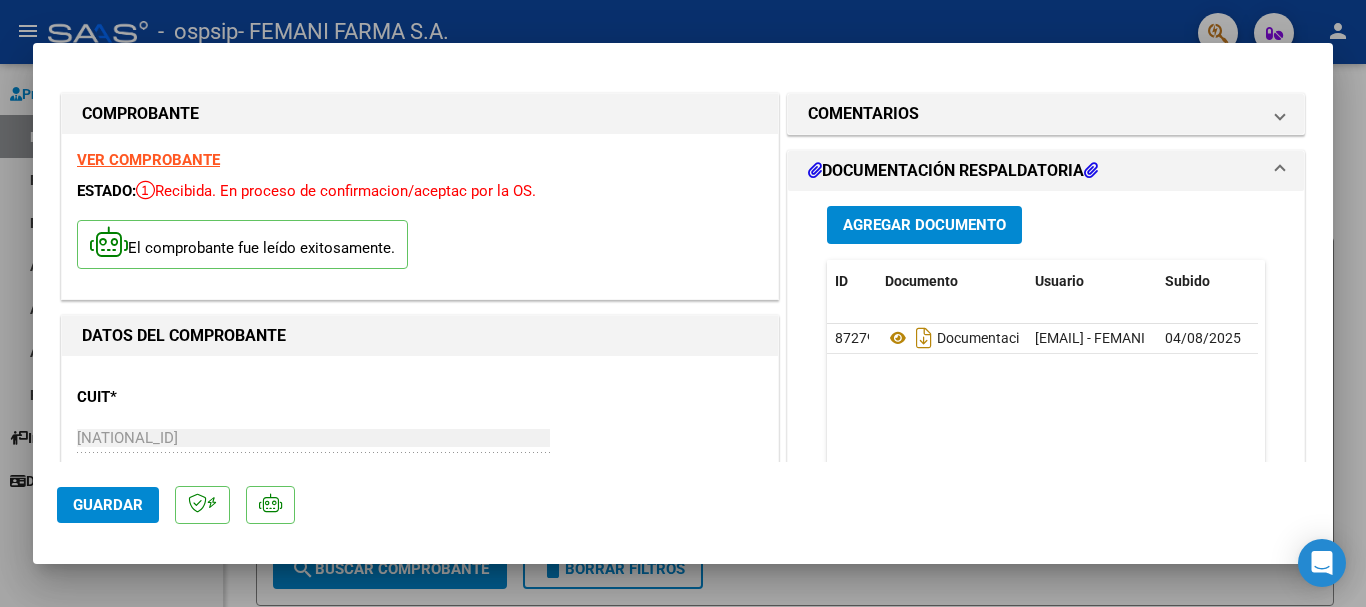 click at bounding box center (683, 303) 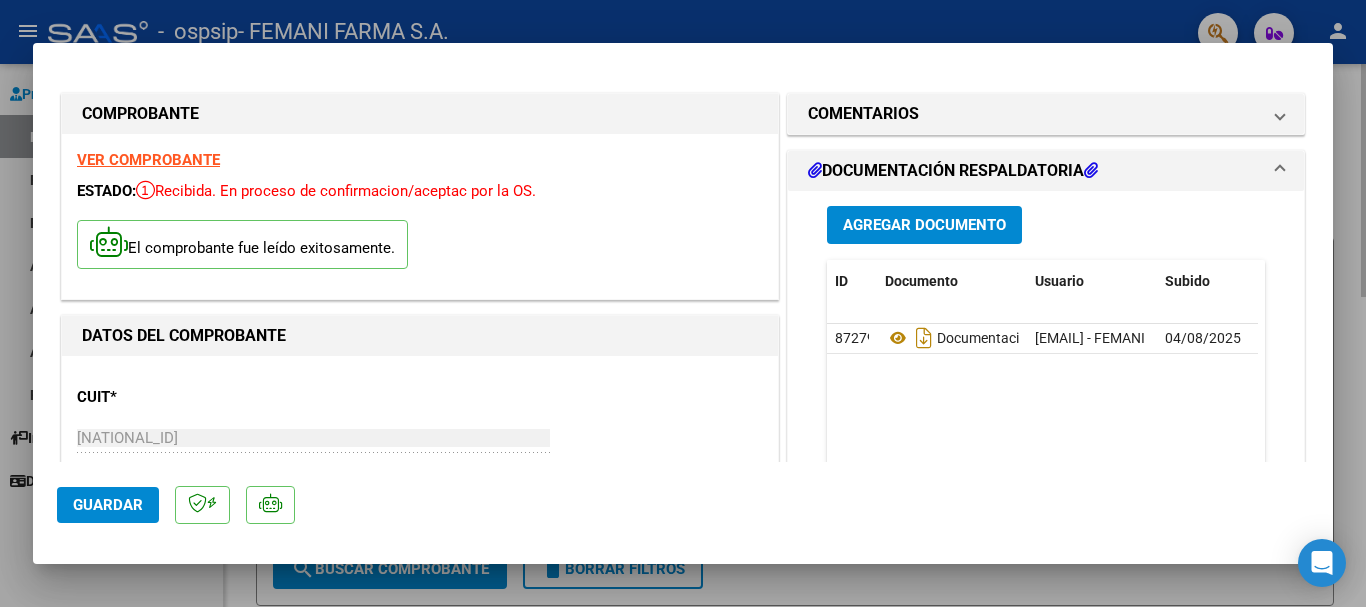 type 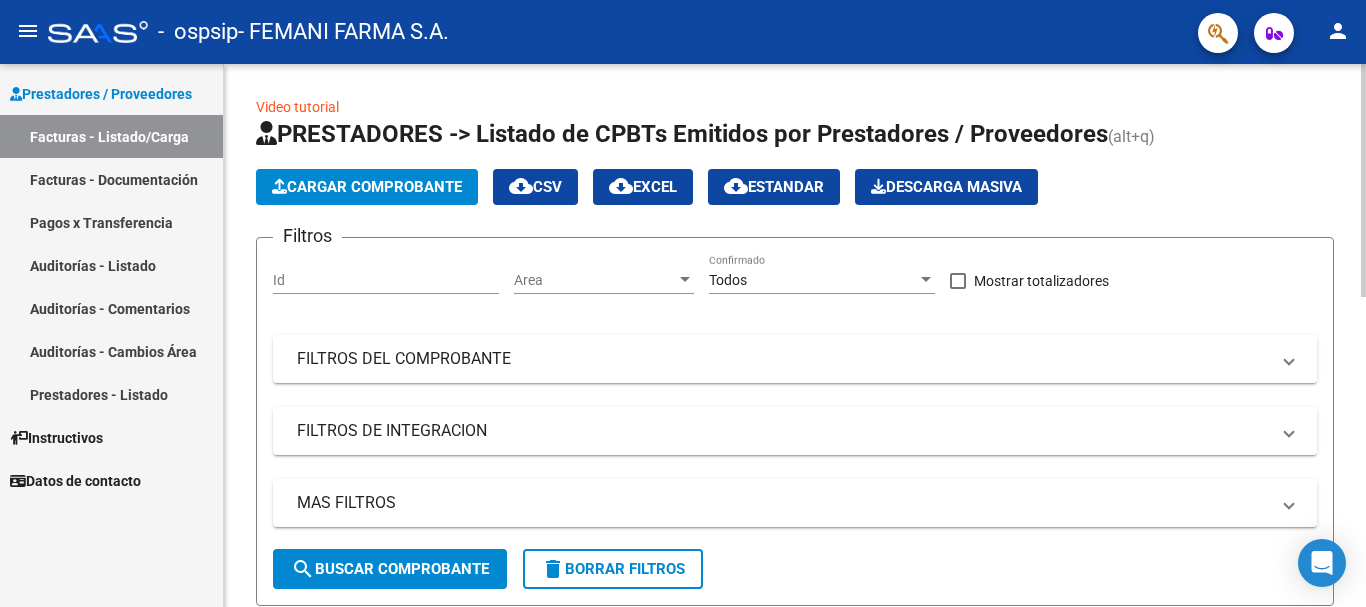 click on "Cargar Comprobante" 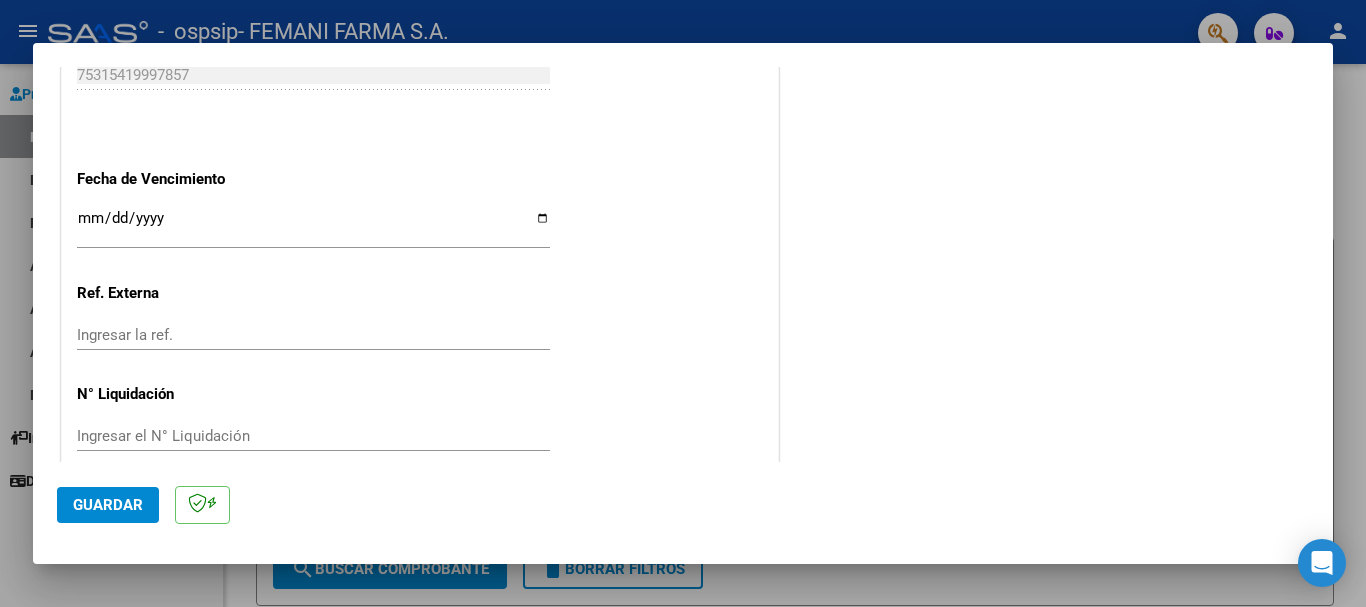 scroll, scrollTop: 1100, scrollLeft: 0, axis: vertical 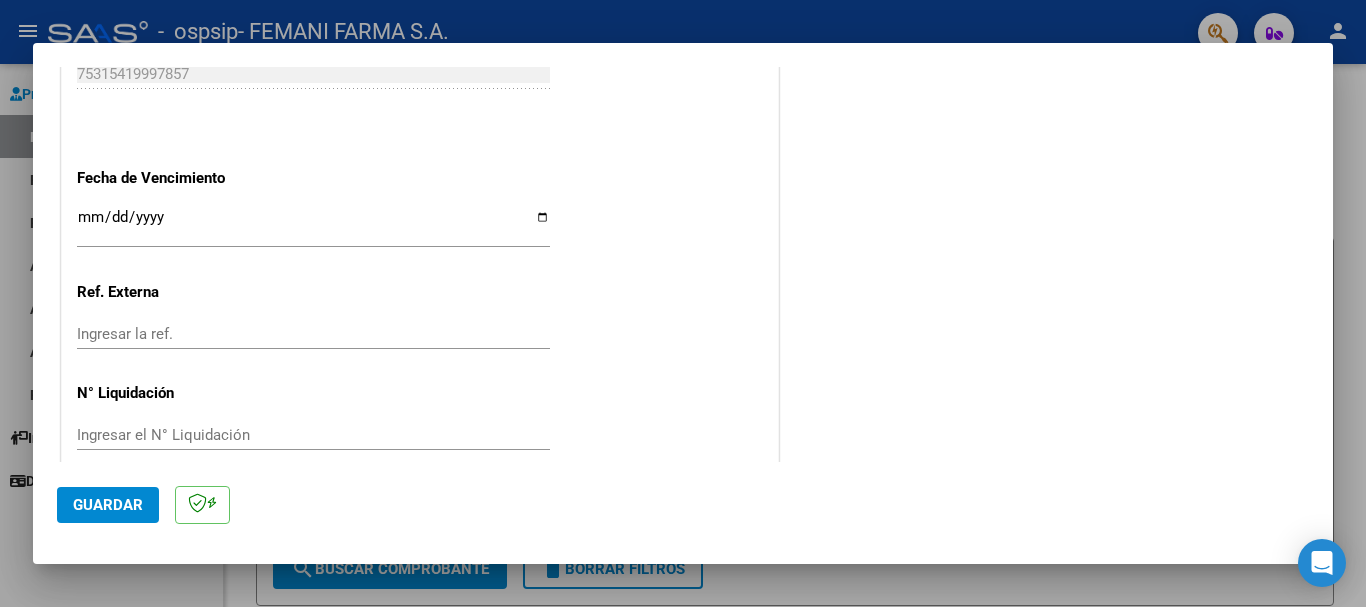 click on "Ingresar la fecha" at bounding box center (313, 225) 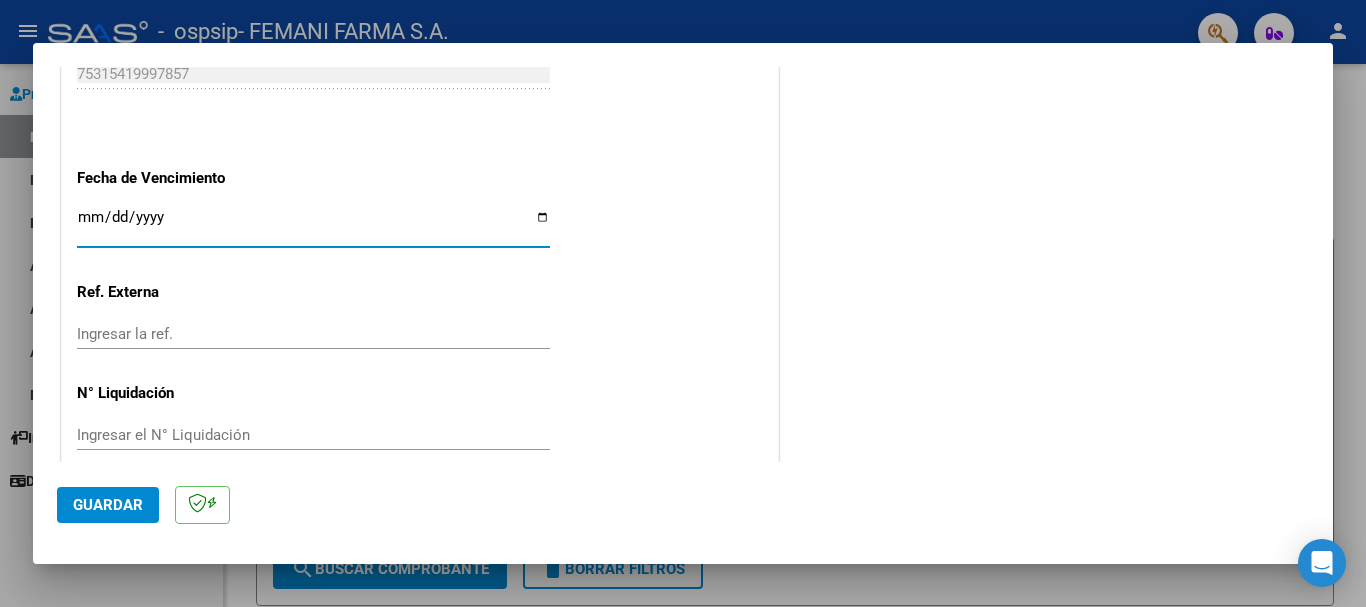 type on "[DATE]" 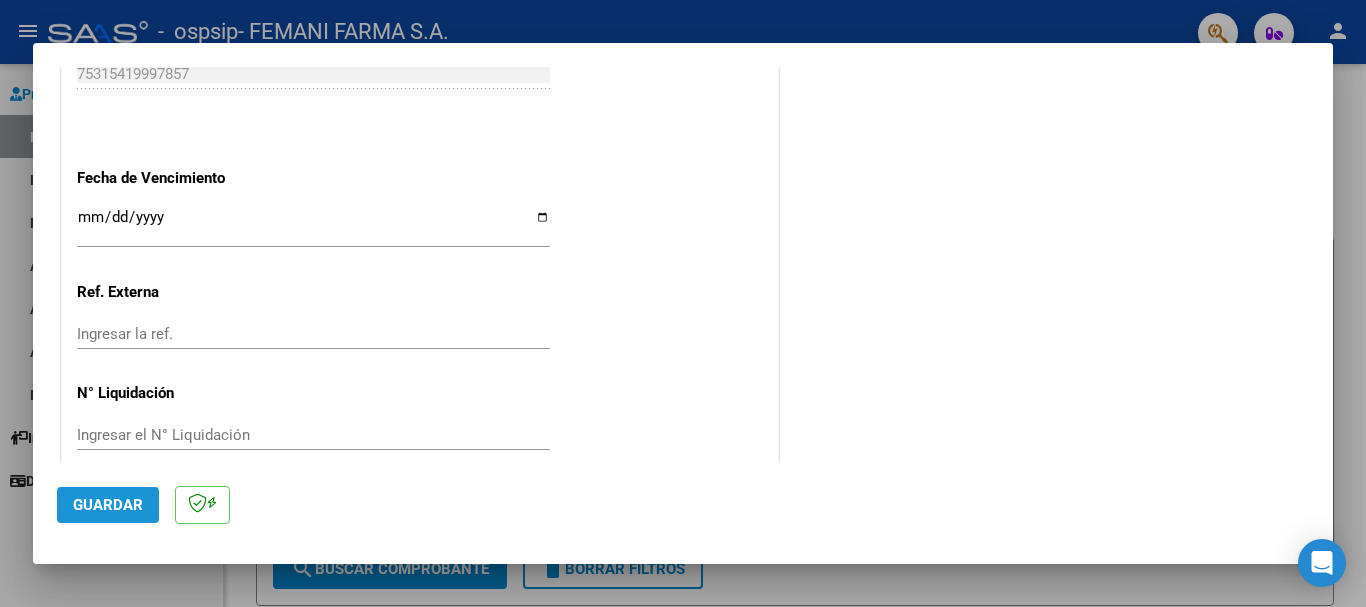 click on "Guardar" 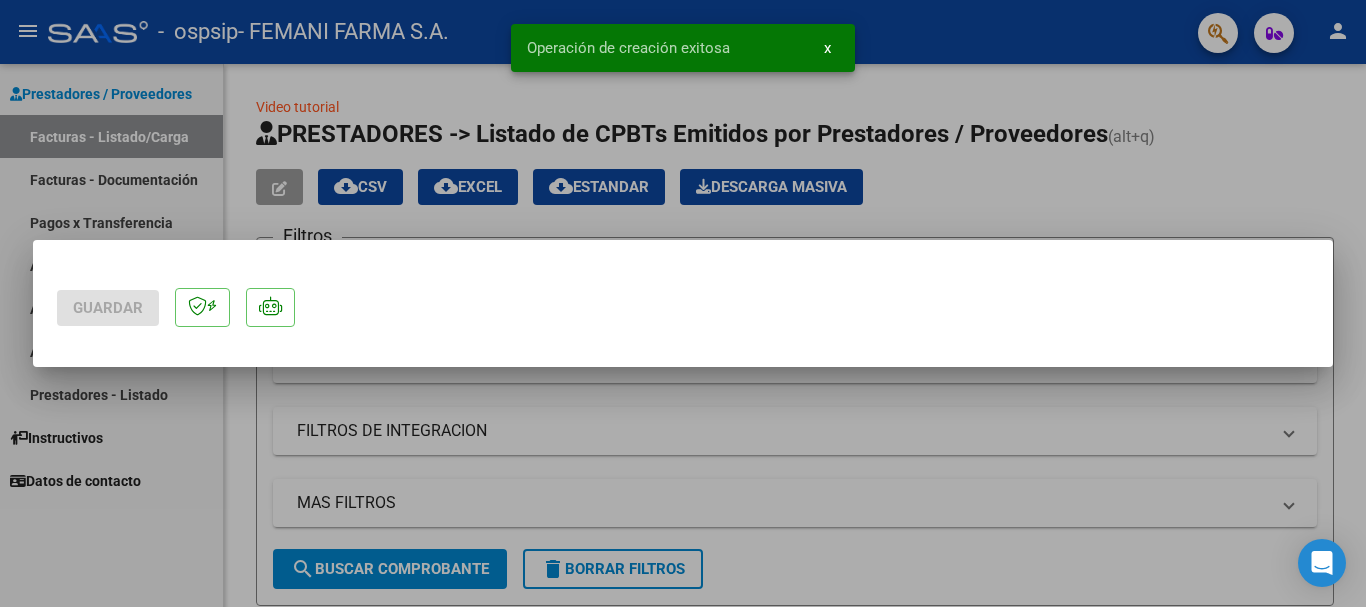 scroll, scrollTop: 0, scrollLeft: 0, axis: both 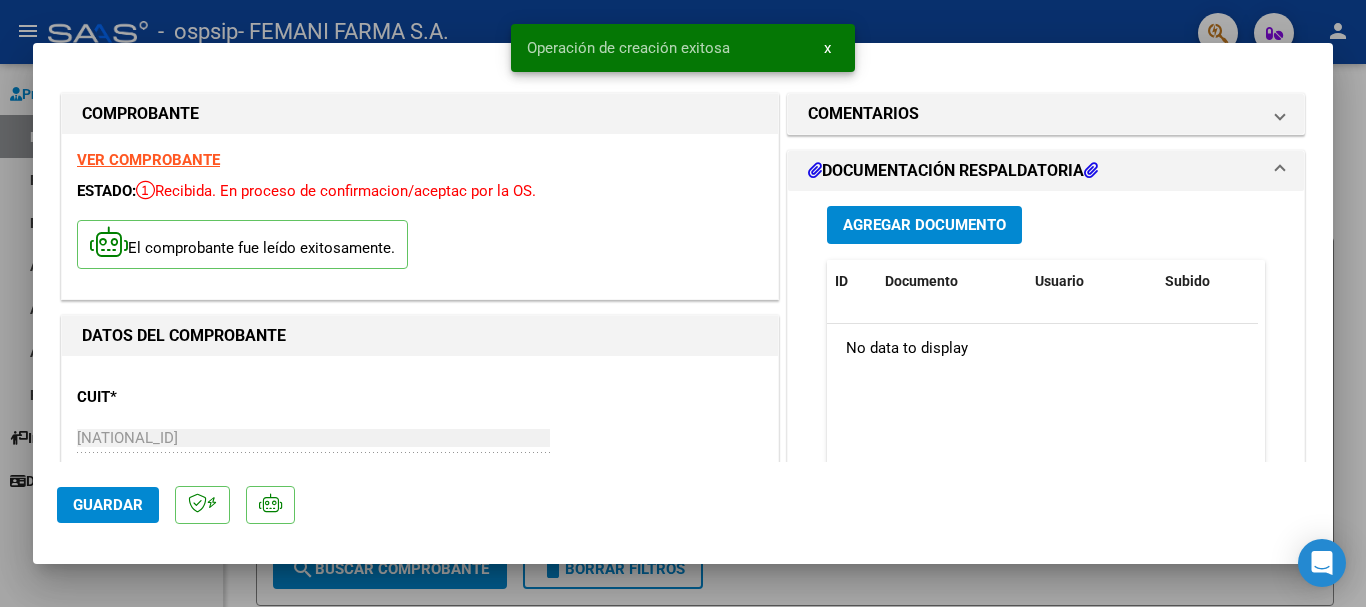 click on "Agregar Documento" at bounding box center (924, 226) 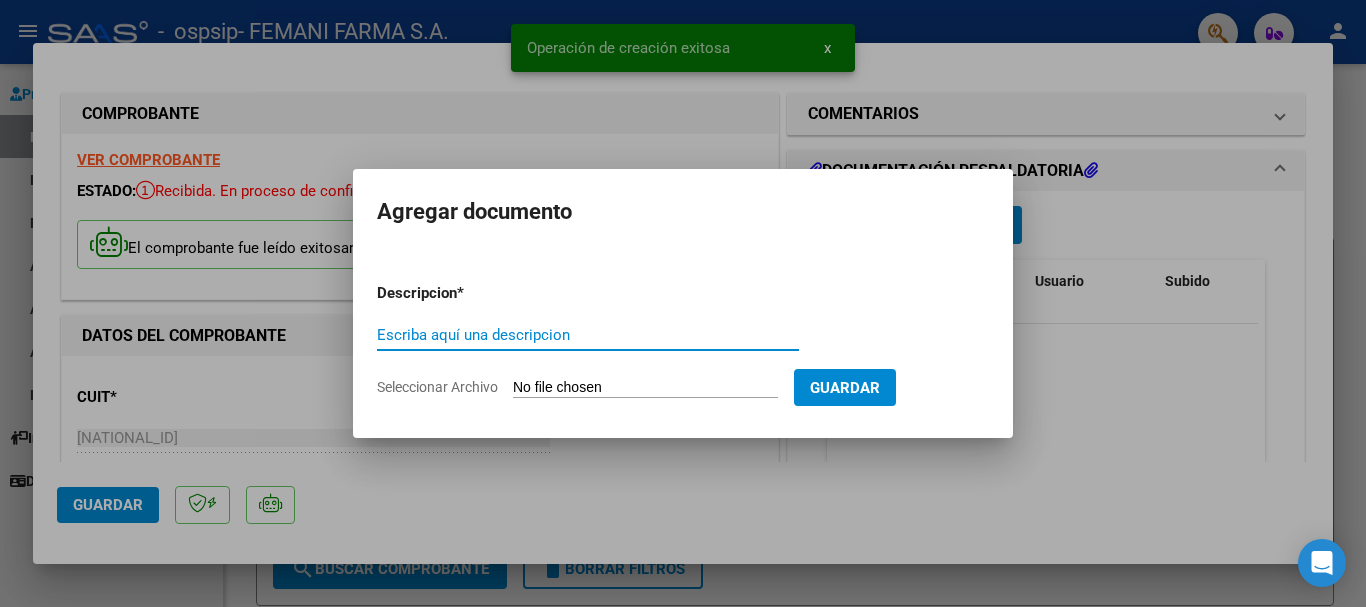 paste on "DOCUMENTACION RESPALDATORIA" 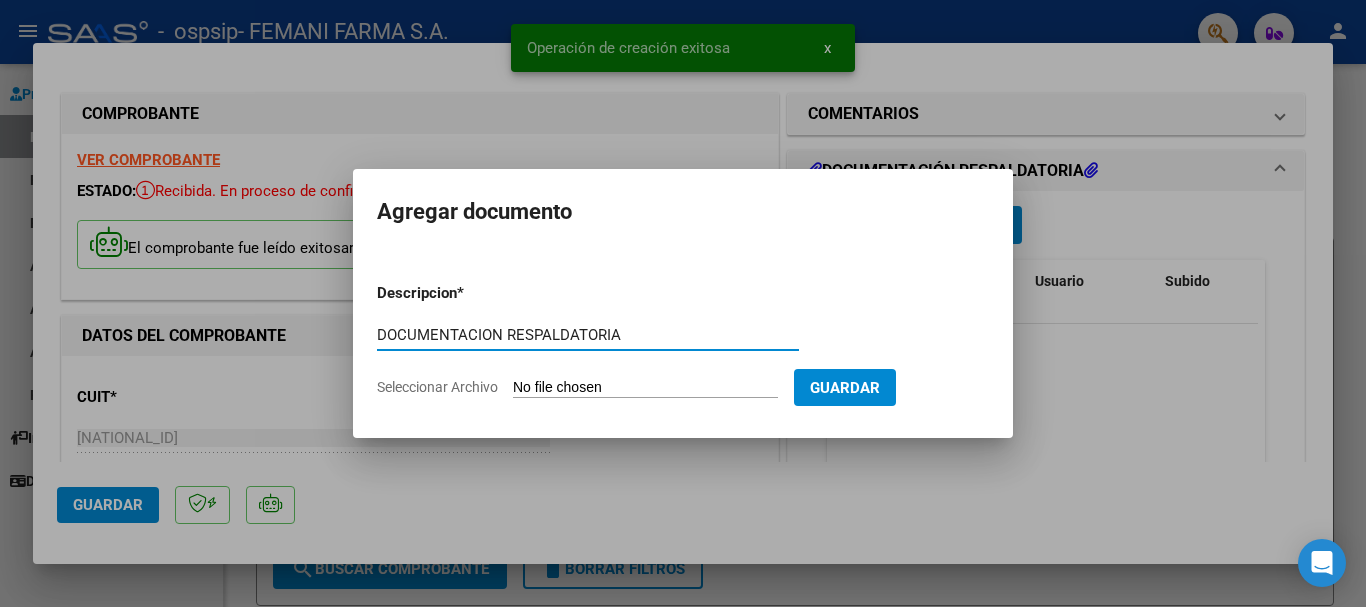 type on "DOCUMENTACION RESPALDATORIA" 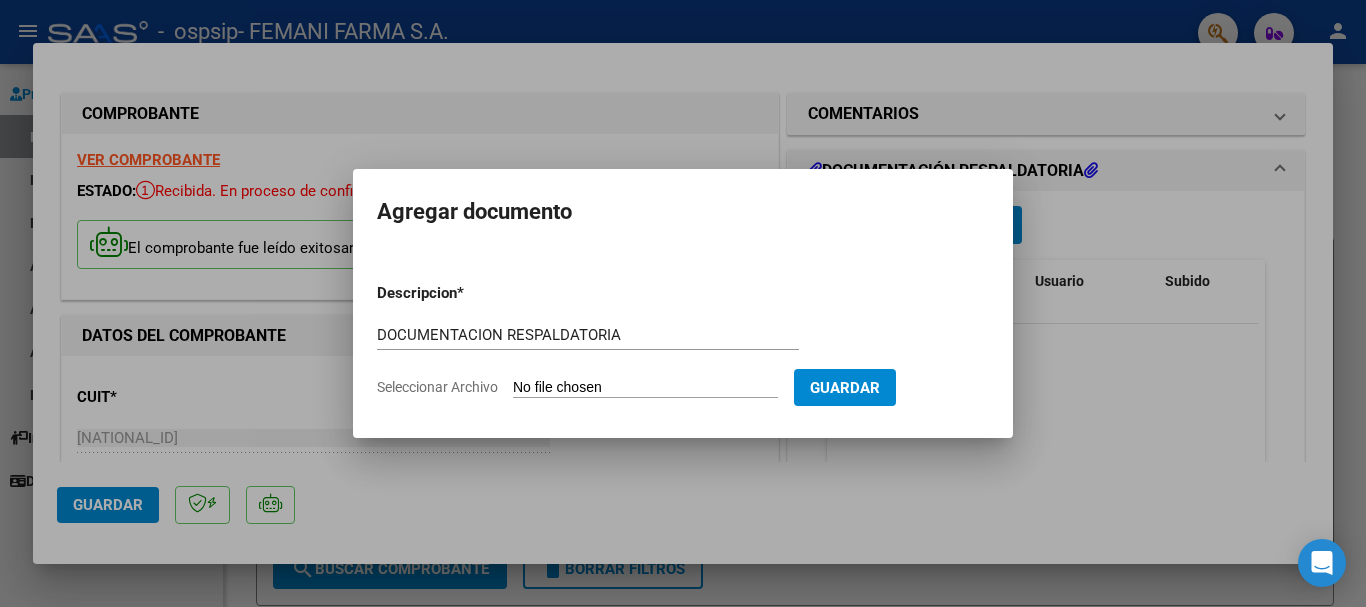 type on "C:\fakepath\13977.pdf" 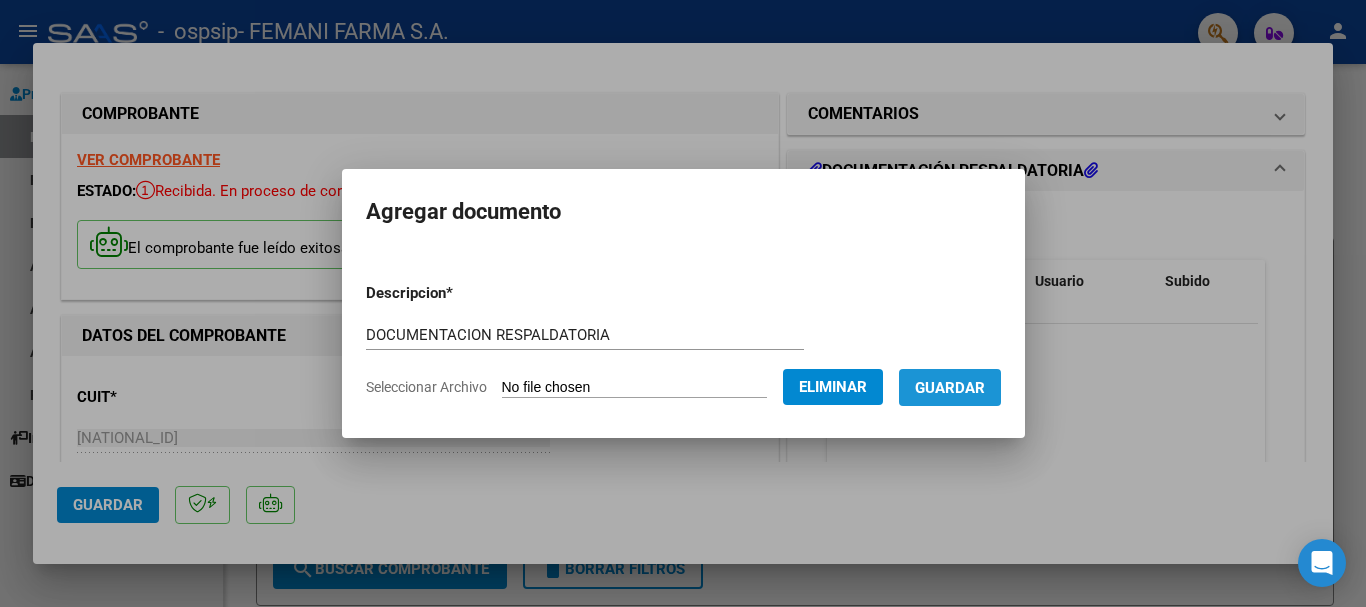 click on "Guardar" at bounding box center (950, 388) 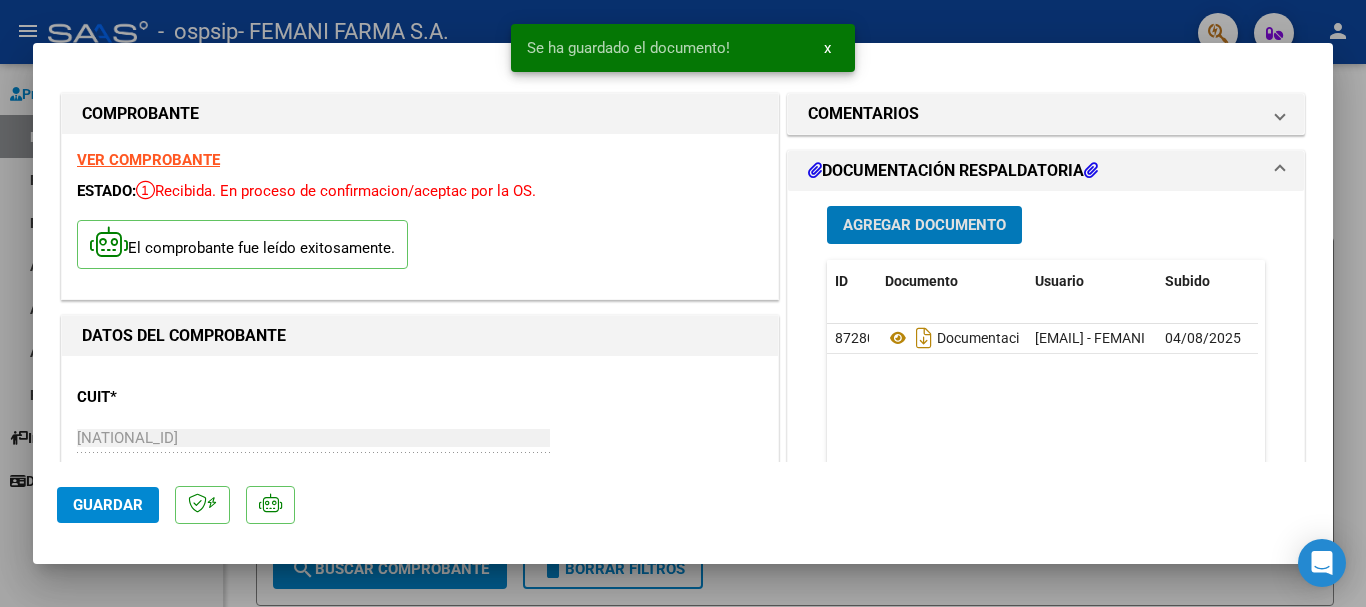 click on "Guardar" 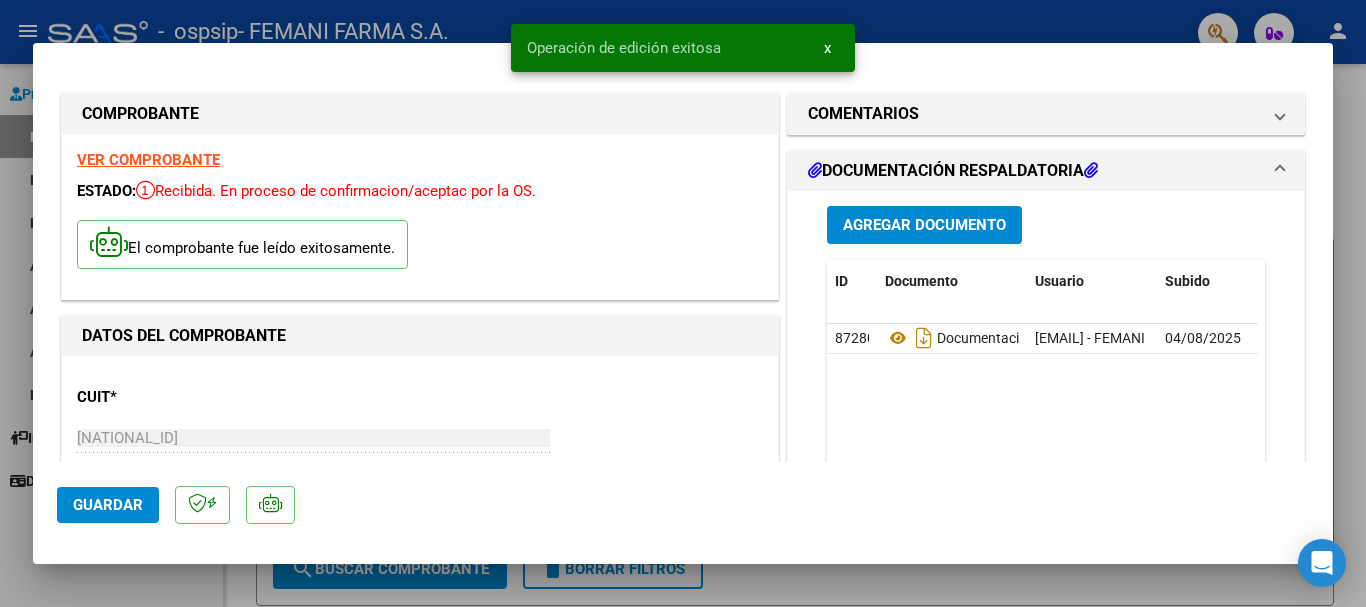 drag, startPoint x: 837, startPoint y: 50, endPoint x: 835, endPoint y: 38, distance: 12.165525 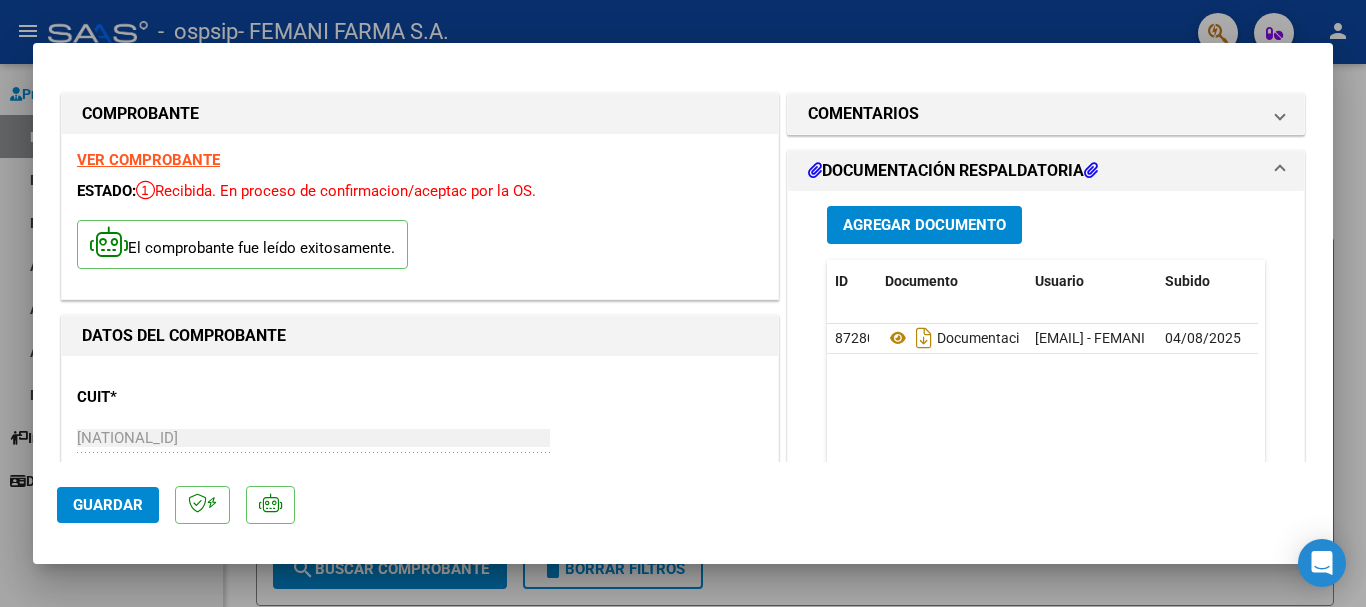 drag, startPoint x: 835, startPoint y: 31, endPoint x: 805, endPoint y: 30, distance: 30.016663 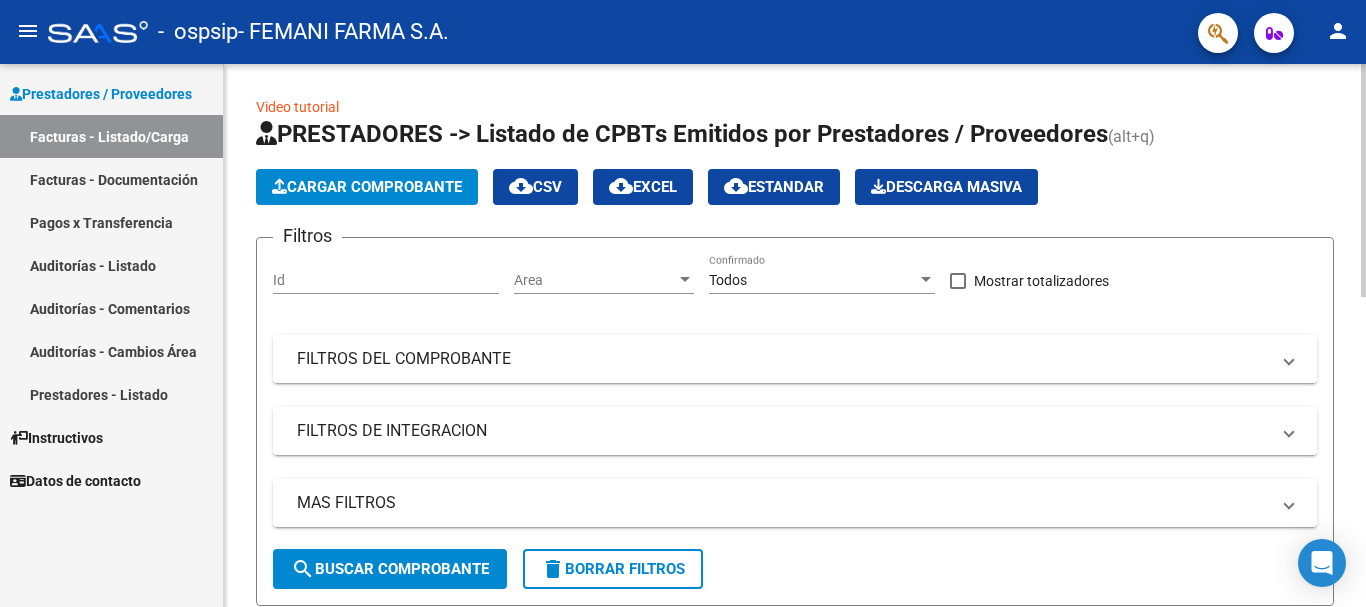 click on "Cargar Comprobante" 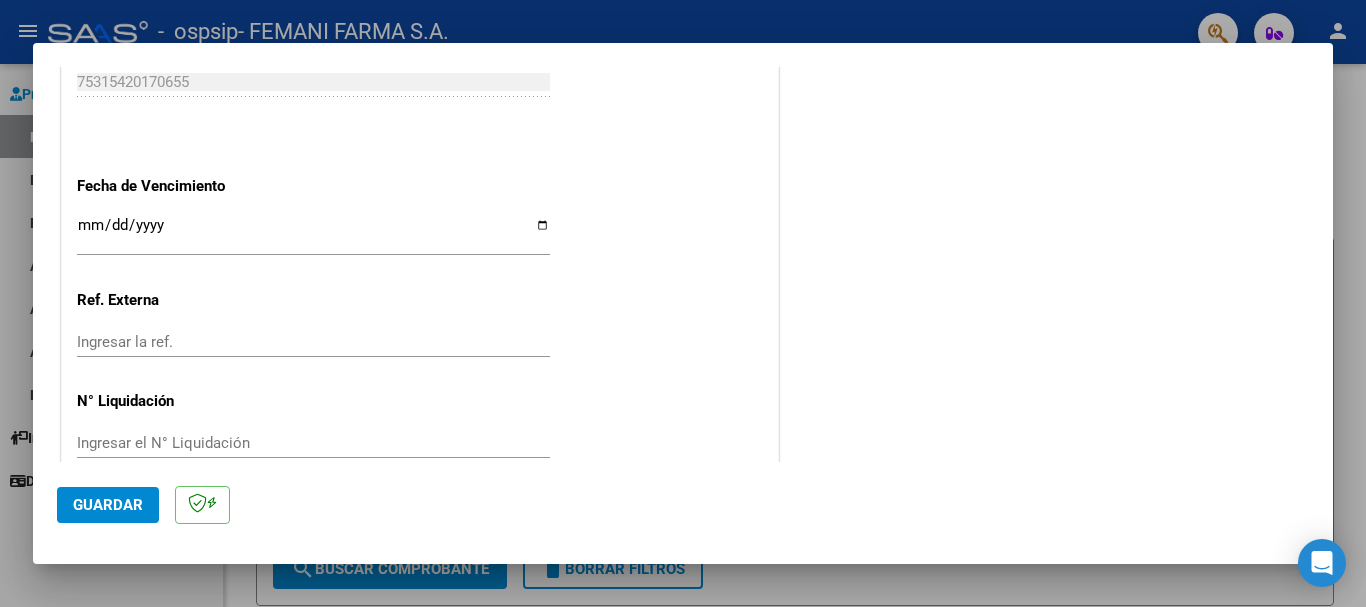 scroll, scrollTop: 1100, scrollLeft: 0, axis: vertical 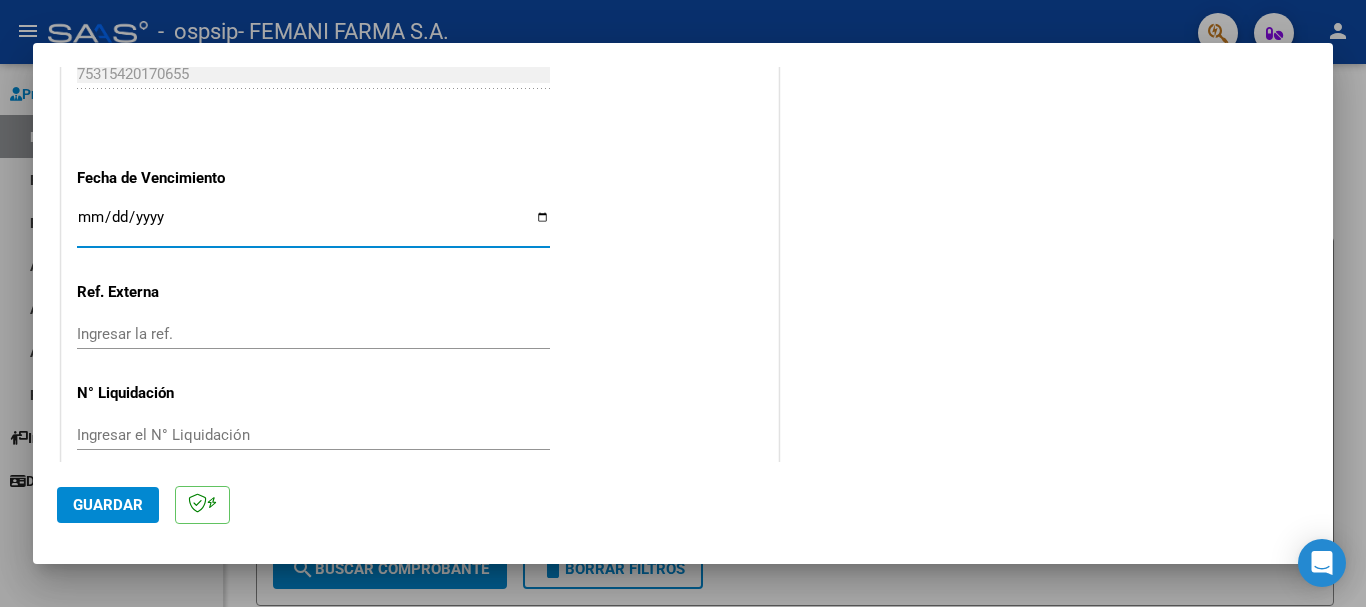 click on "Ingresar la fecha" at bounding box center [313, 225] 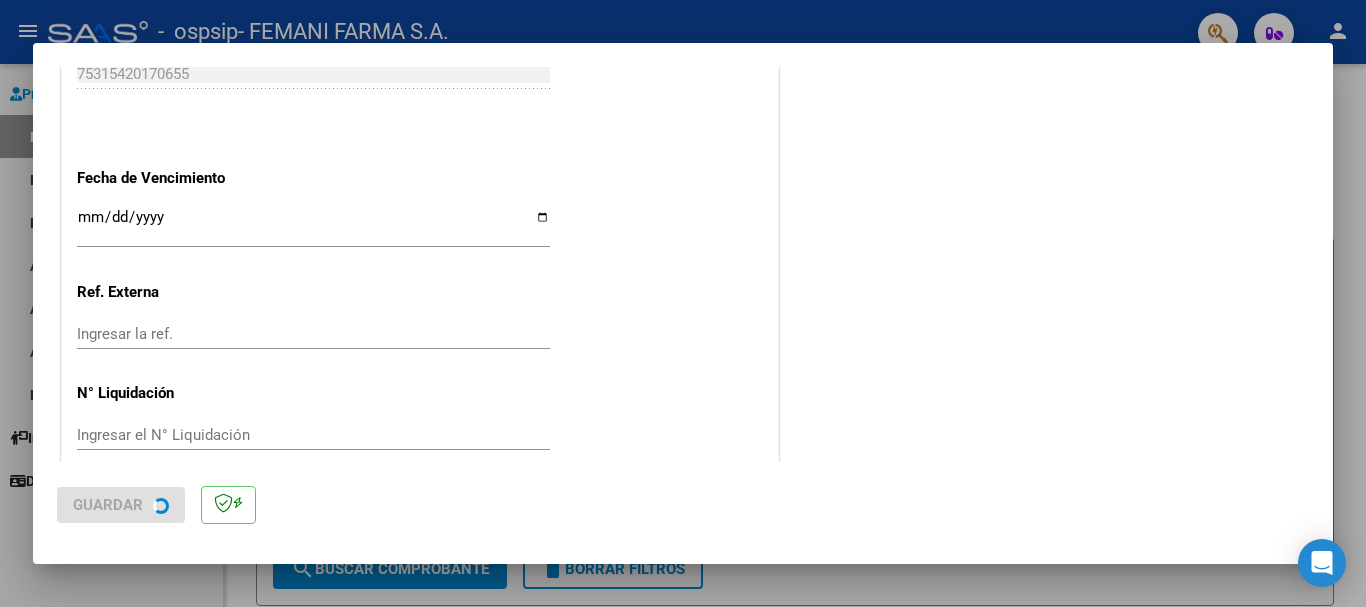 scroll, scrollTop: 0, scrollLeft: 0, axis: both 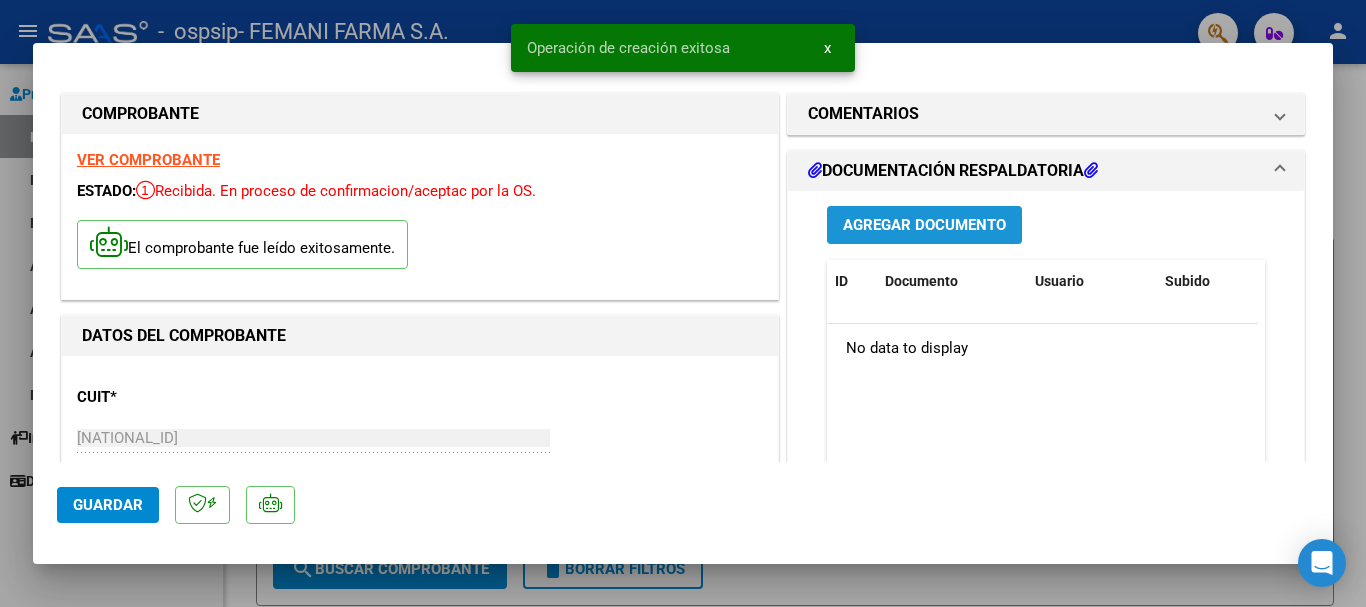 click on "Agregar Documento" at bounding box center (924, 226) 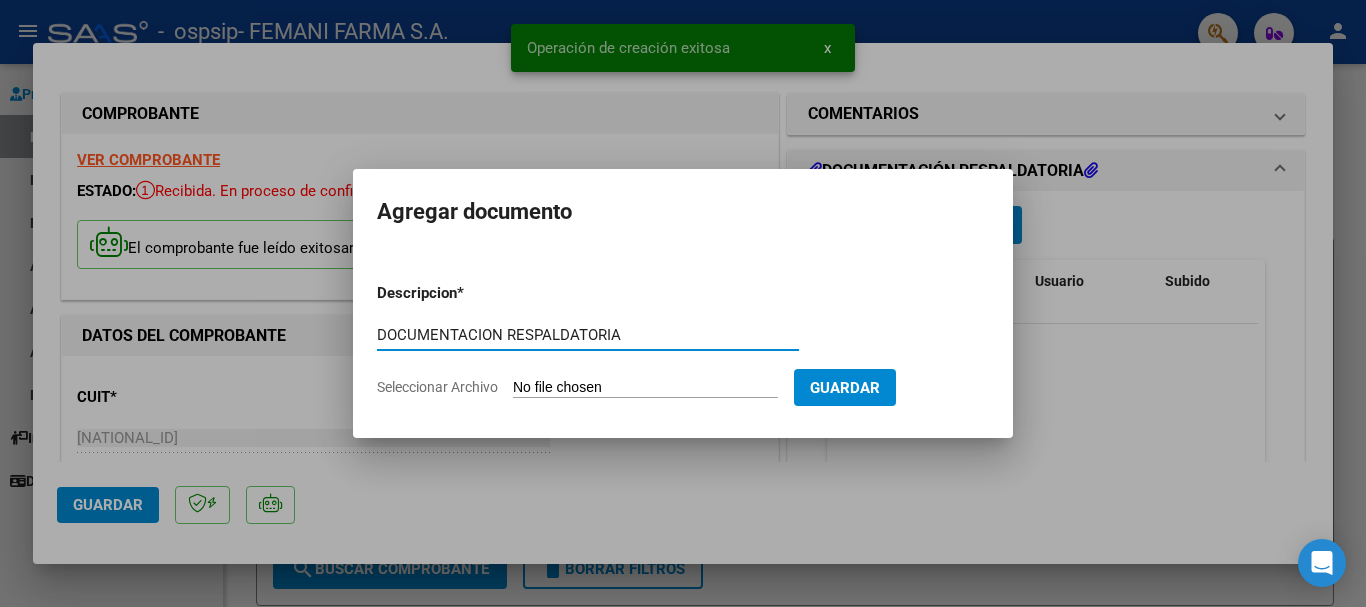 type on "DOCUMENTACION RESPALDATORIA" 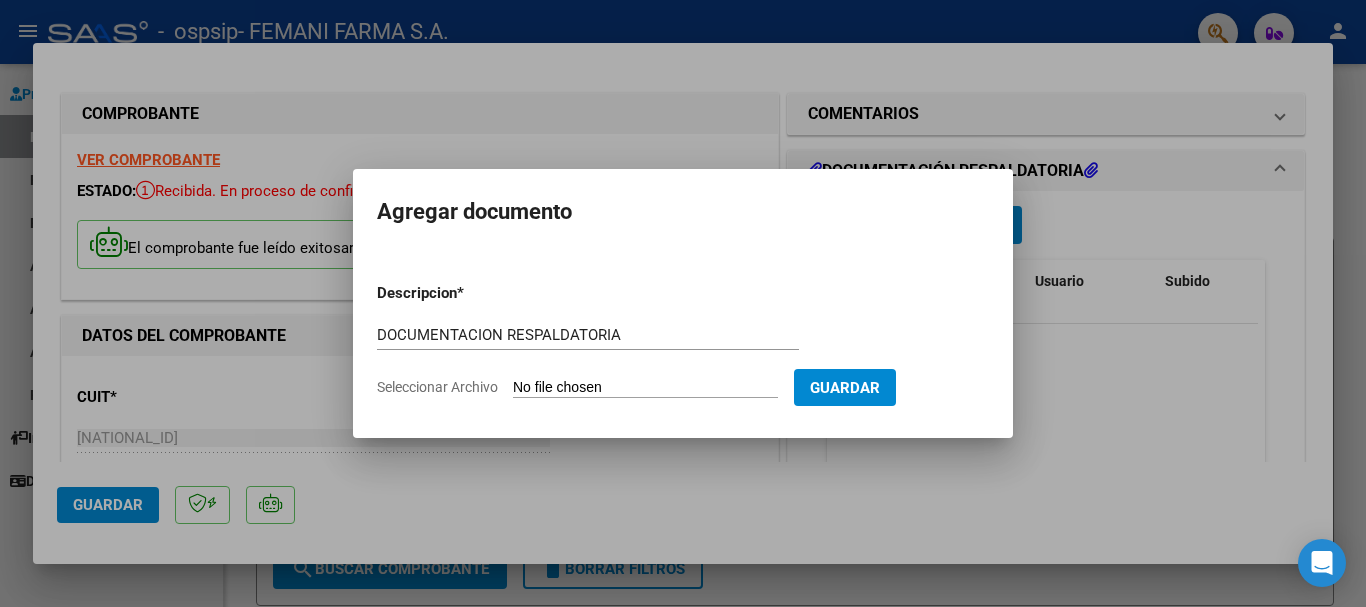 type on "C:\fakepath\14172.pdf" 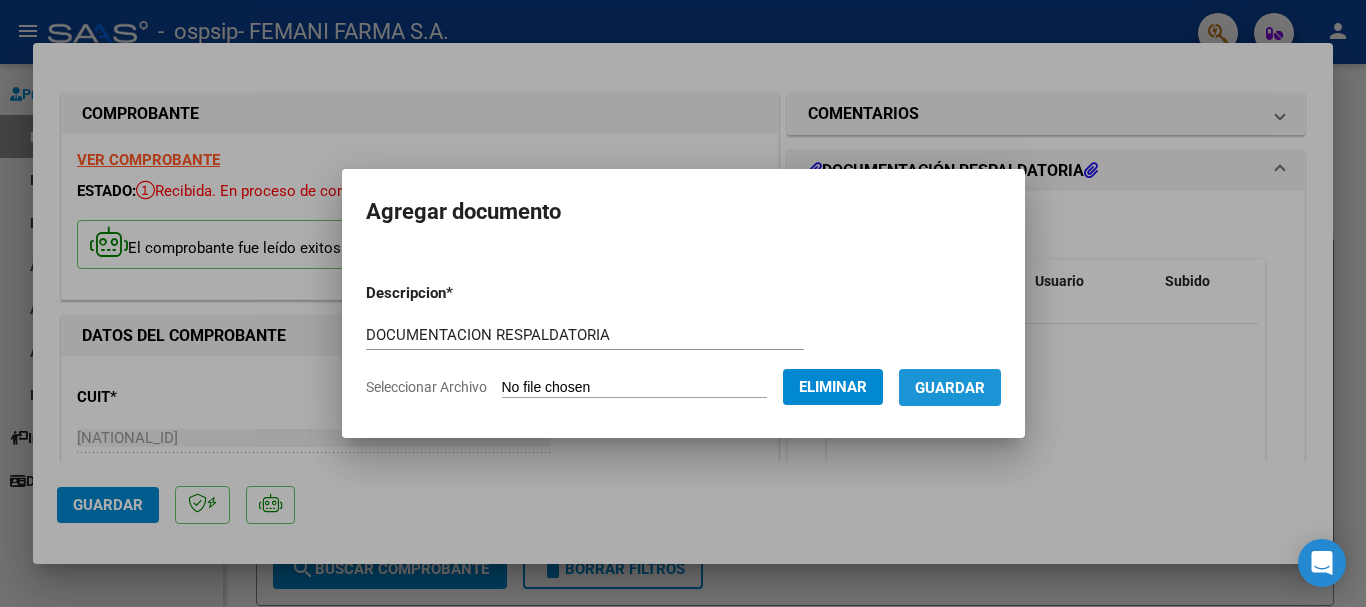 click on "Guardar" at bounding box center (950, 388) 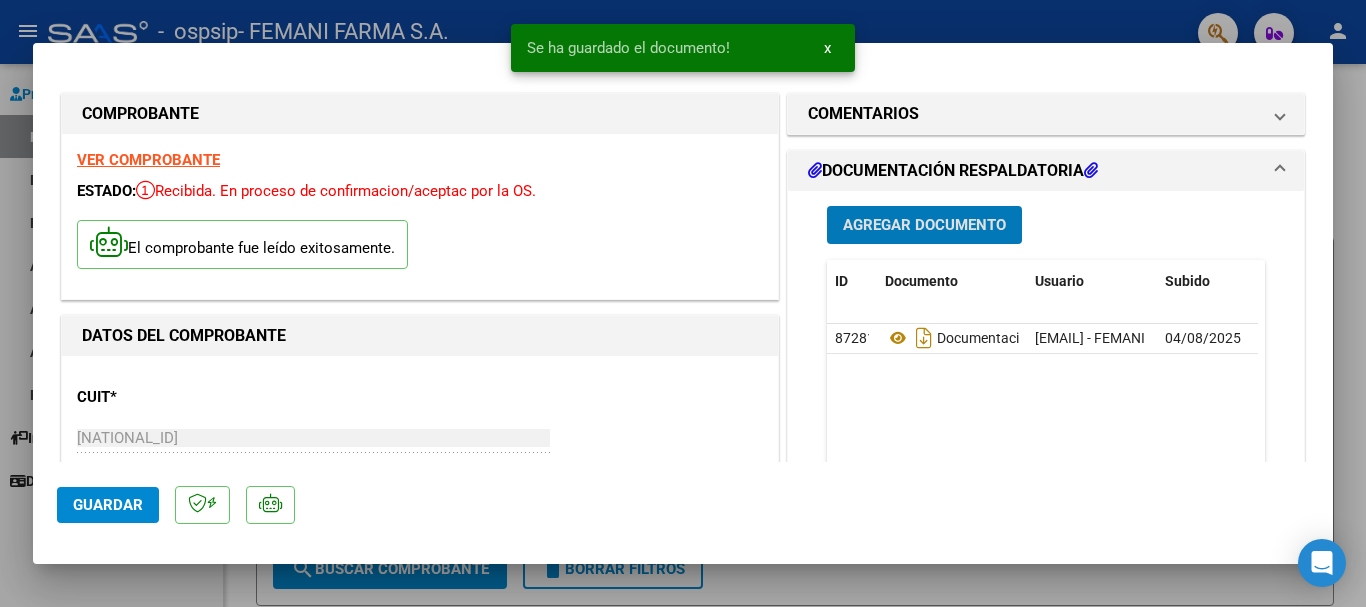 click on "Guardar" 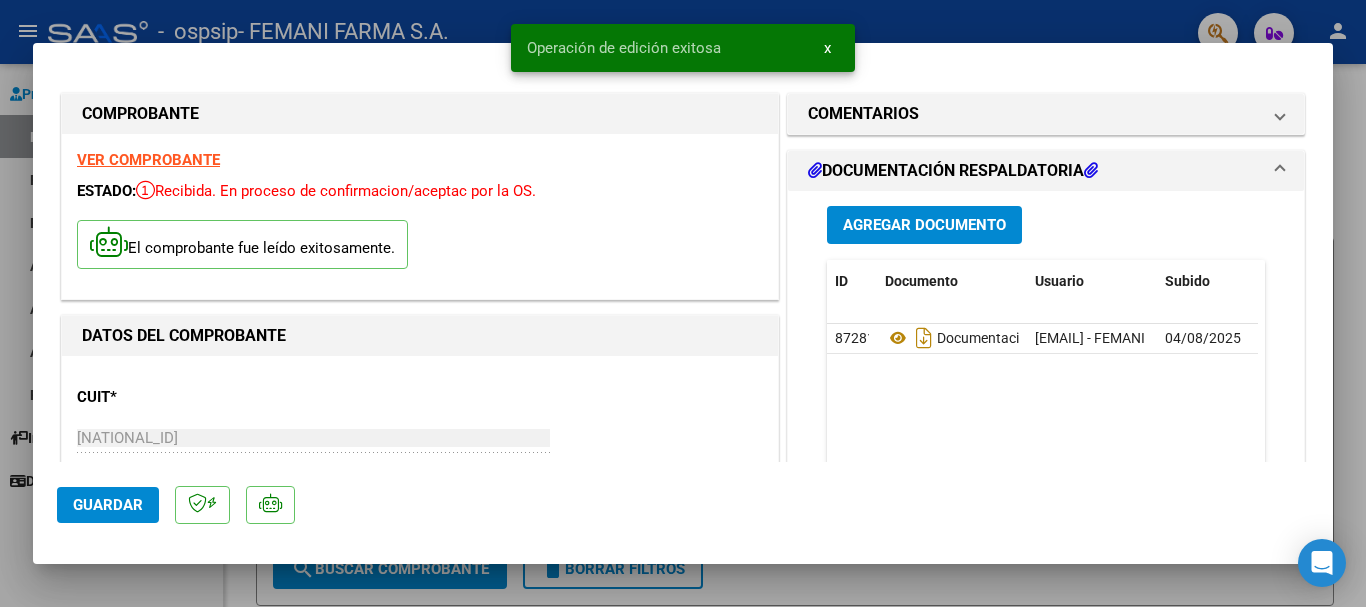 click on "x" at bounding box center (827, 48) 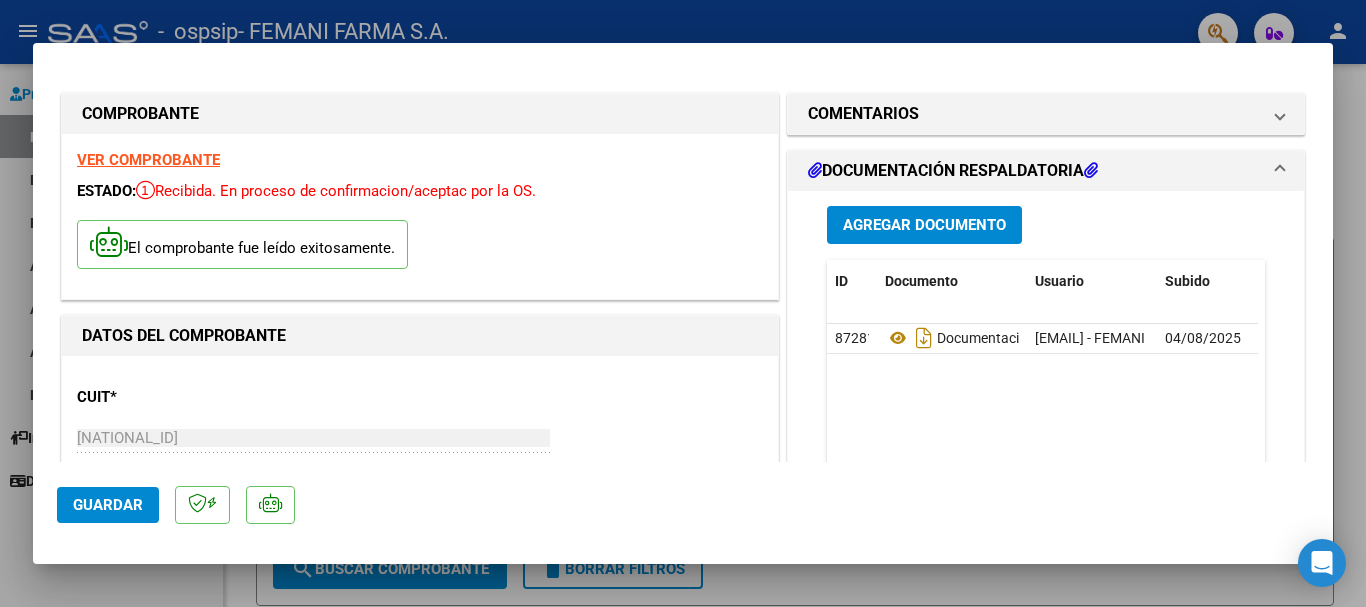 click at bounding box center [683, 303] 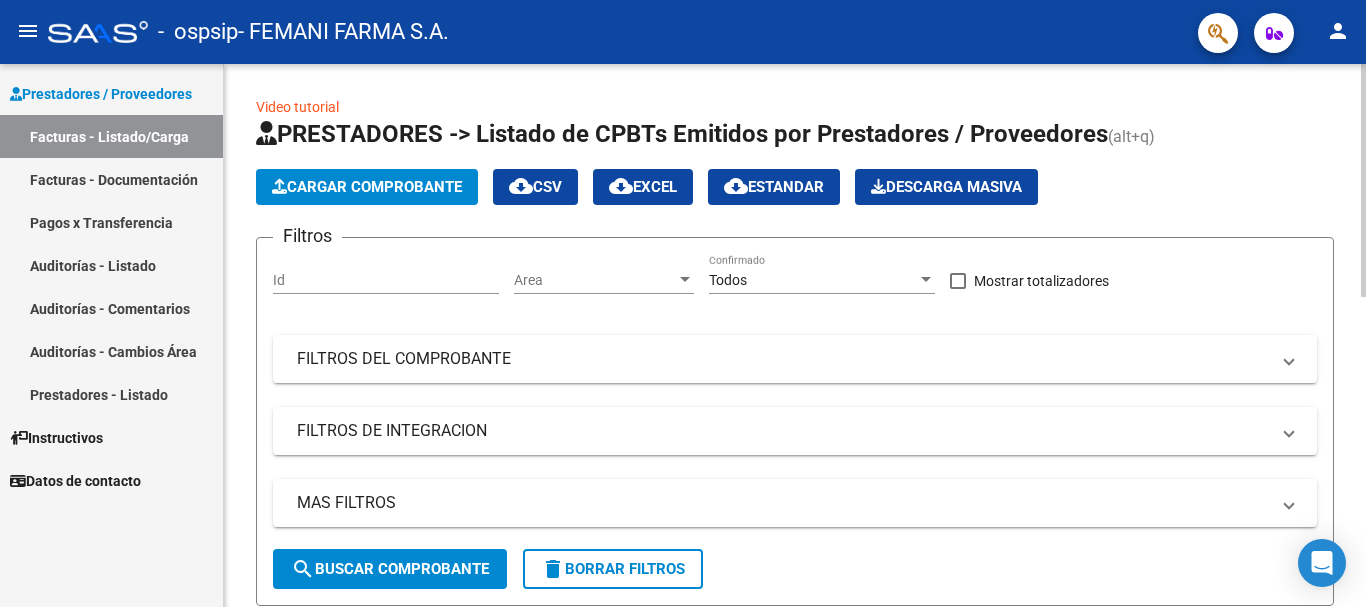 click on "Cargar Comprobante" 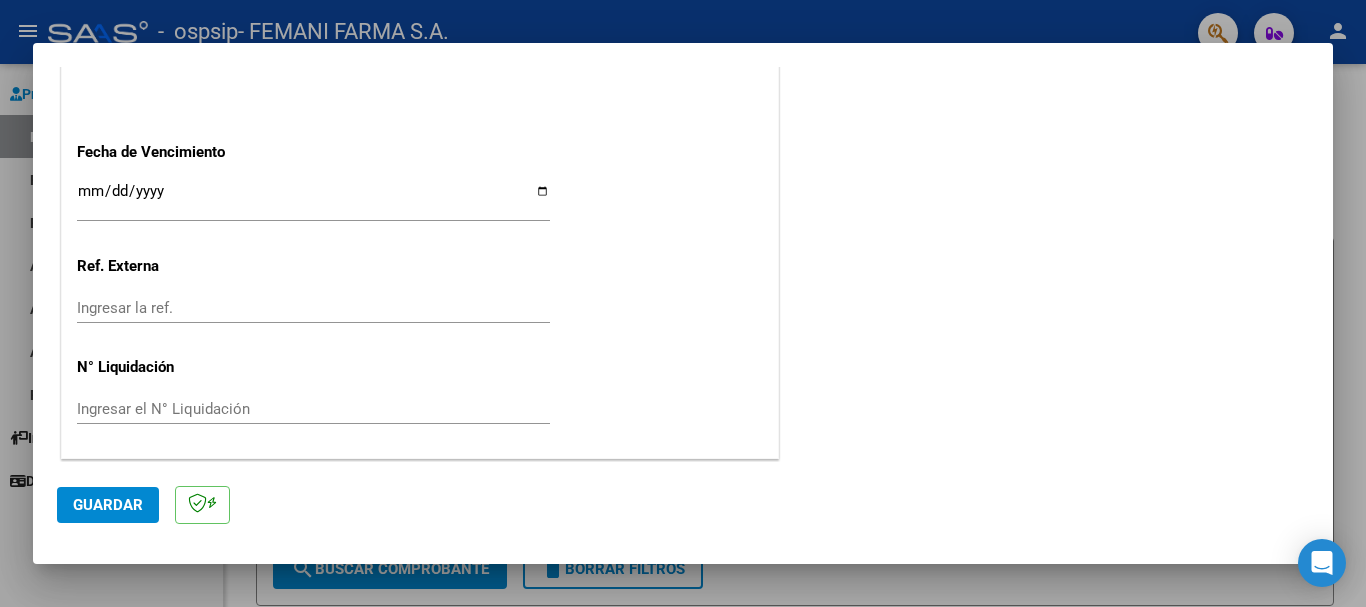 scroll, scrollTop: 1127, scrollLeft: 0, axis: vertical 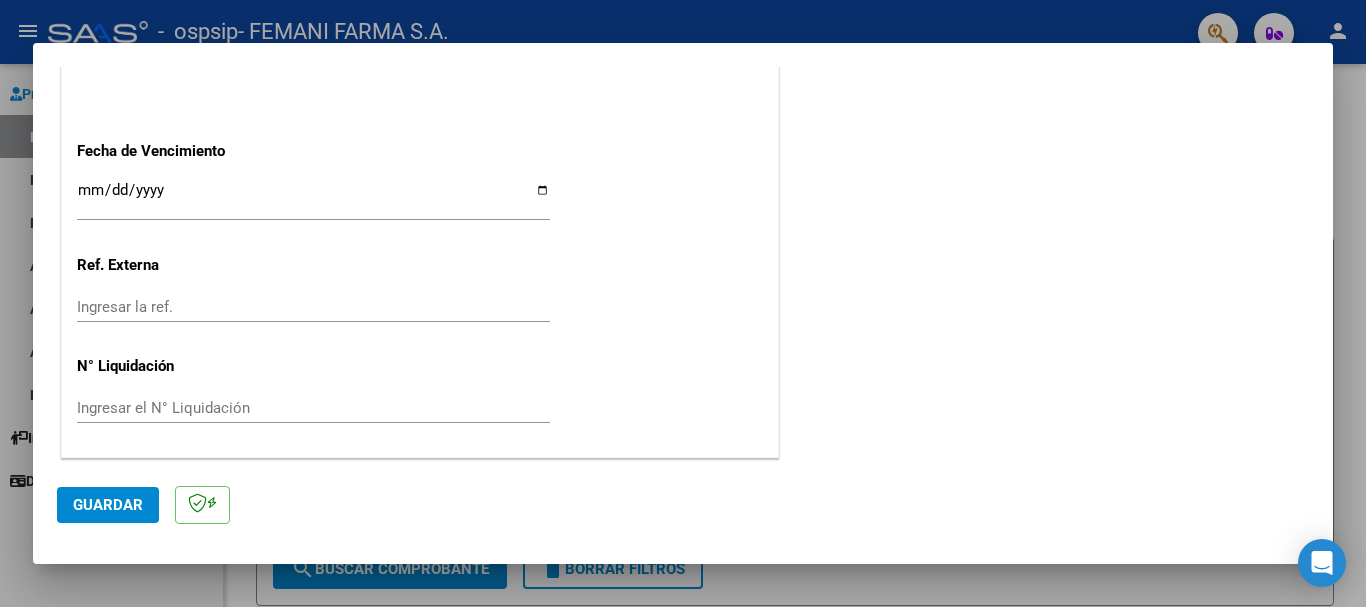 click on "CUIT * [NATIONAL_ID] Ingresar CUIT ANALISIS PRESTADOR Area destinado * SUR Seleccionar Area Comprobante Tipo * Factura B Seleccionar Tipo Punto de Venta * 1 Ingresar el Nro. Número * 5560 Ingresar el Nro. Monto * $ 60.100,00 Ingresar el monto Fecha del Cpbt. * 2025-07-31 Ingresar la fecha CAE / CAEA (no ingrese CAI) 75315420367658 Ingresar el CAE o CAEA (no ingrese CAI) Fecha de Vencimiento Ingresar la fecha Ref. Externa Ingresar la ref. N° Liquidación Ingresar el N° Liquidación" at bounding box center (420, -177) 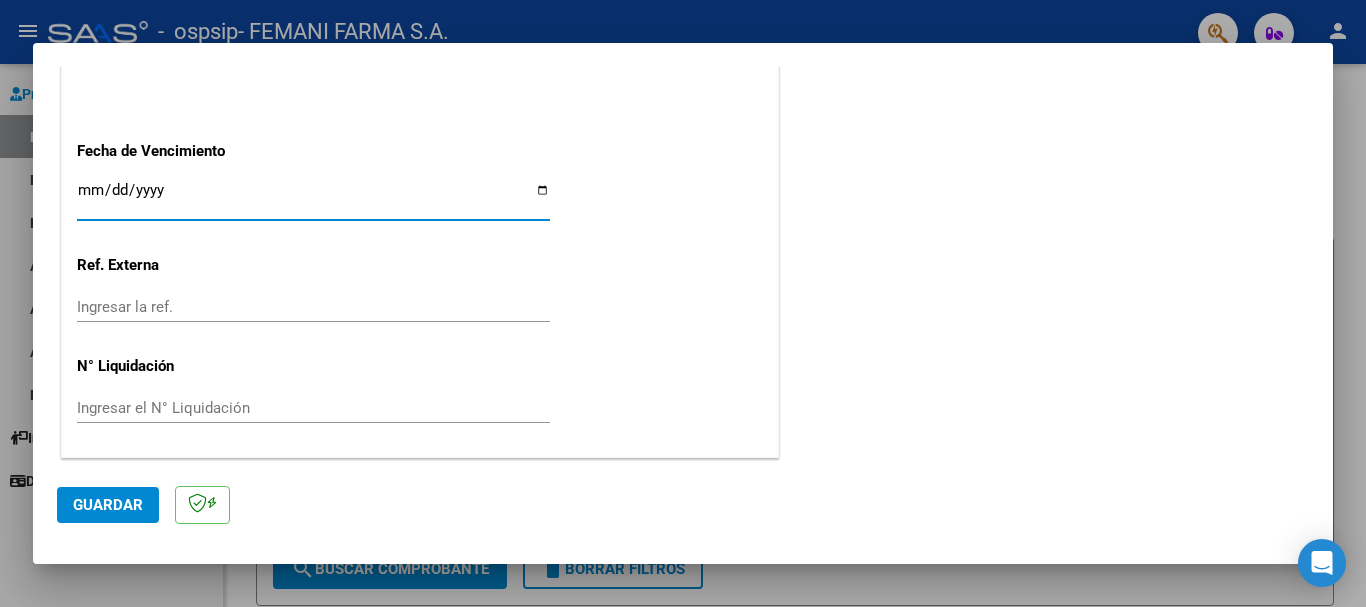 click on "Ingresar la fecha" at bounding box center [313, 198] 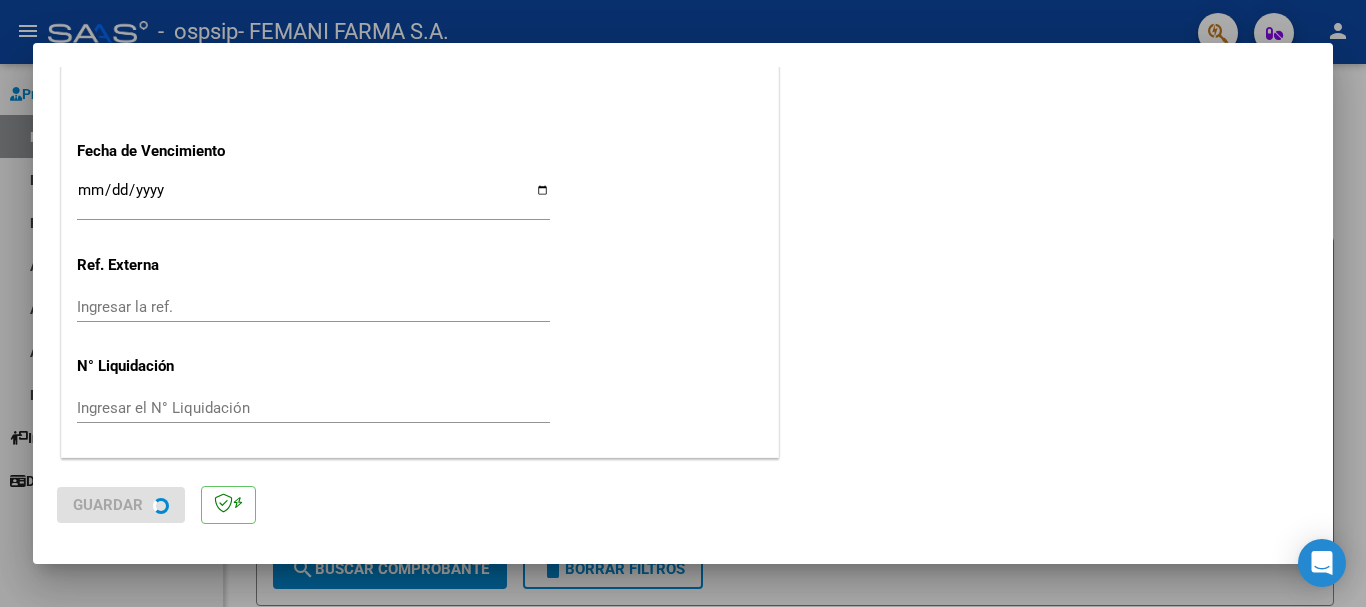 scroll, scrollTop: 0, scrollLeft: 0, axis: both 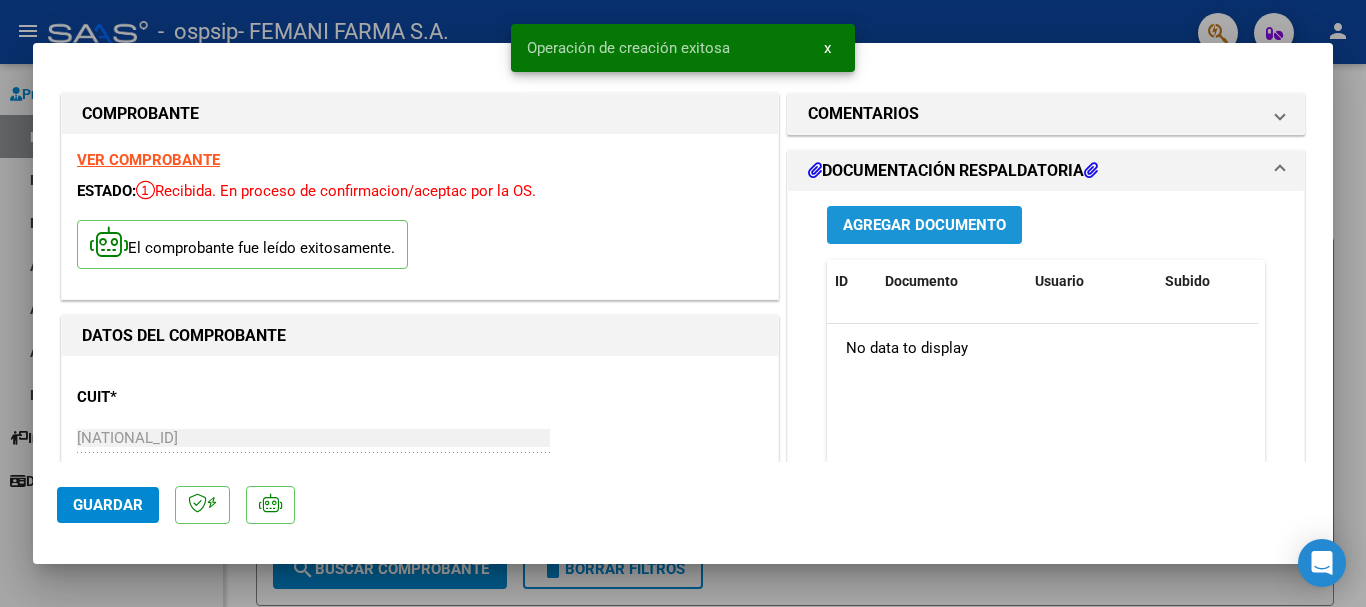 click on "Agregar Documento" at bounding box center [924, 224] 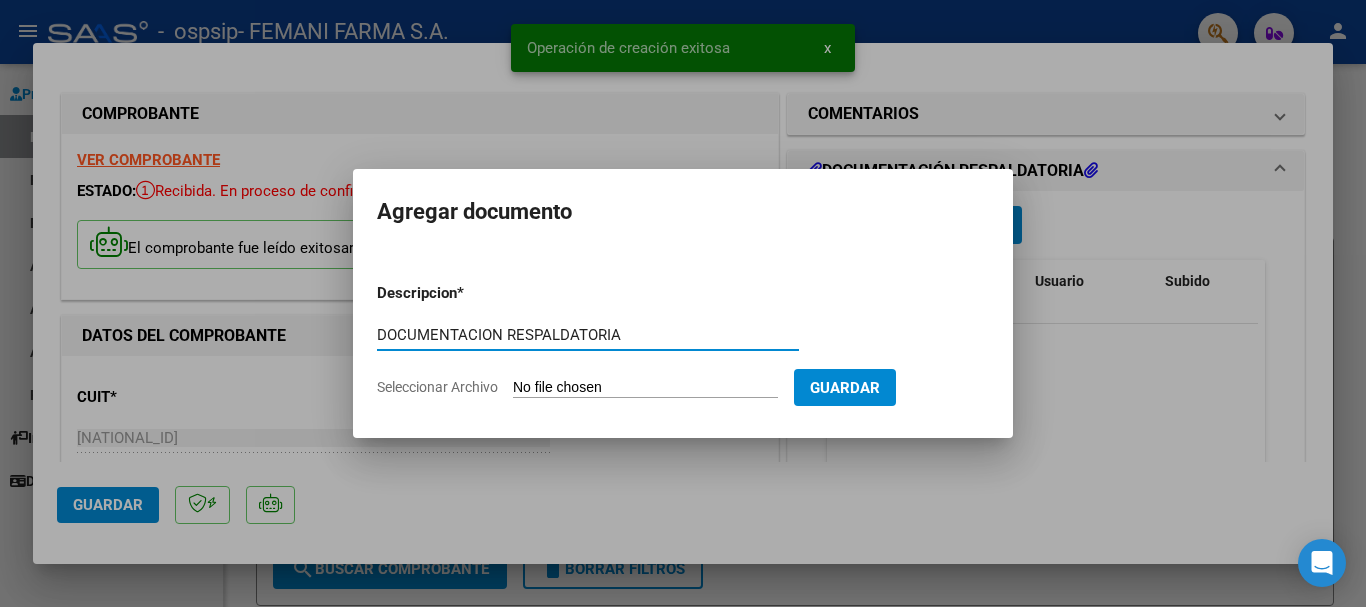 type on "DOCUMENTACION RESPALDATORIA" 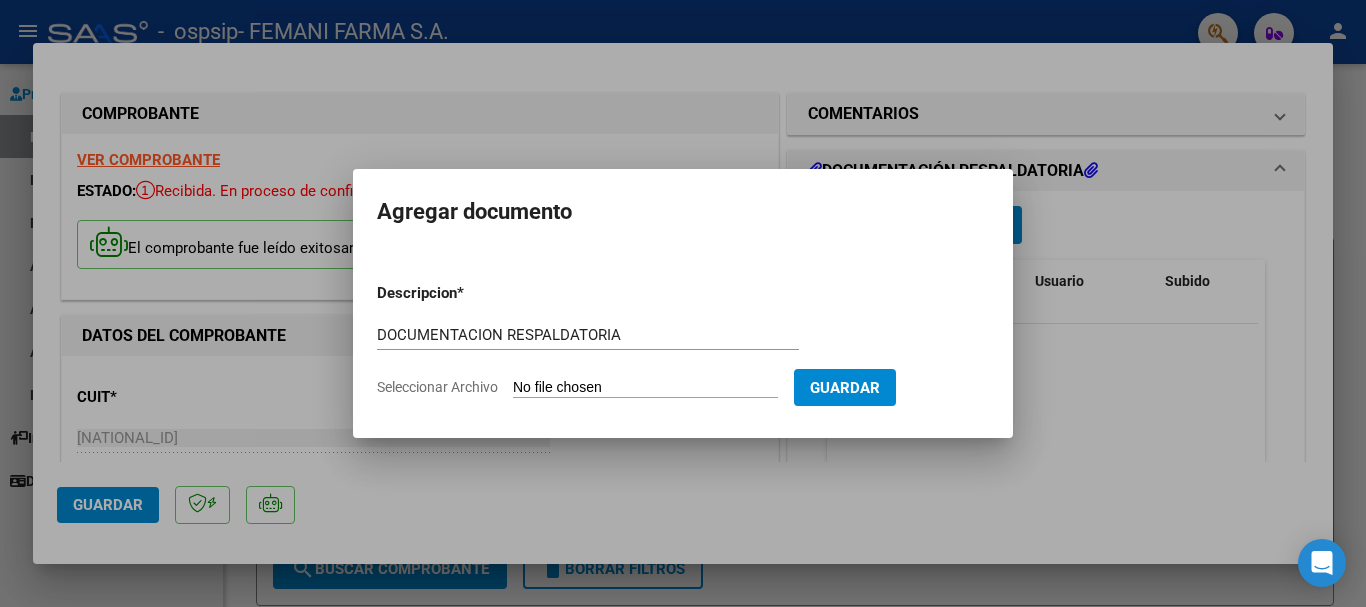 type on "C:\fakepath\14189.pdf" 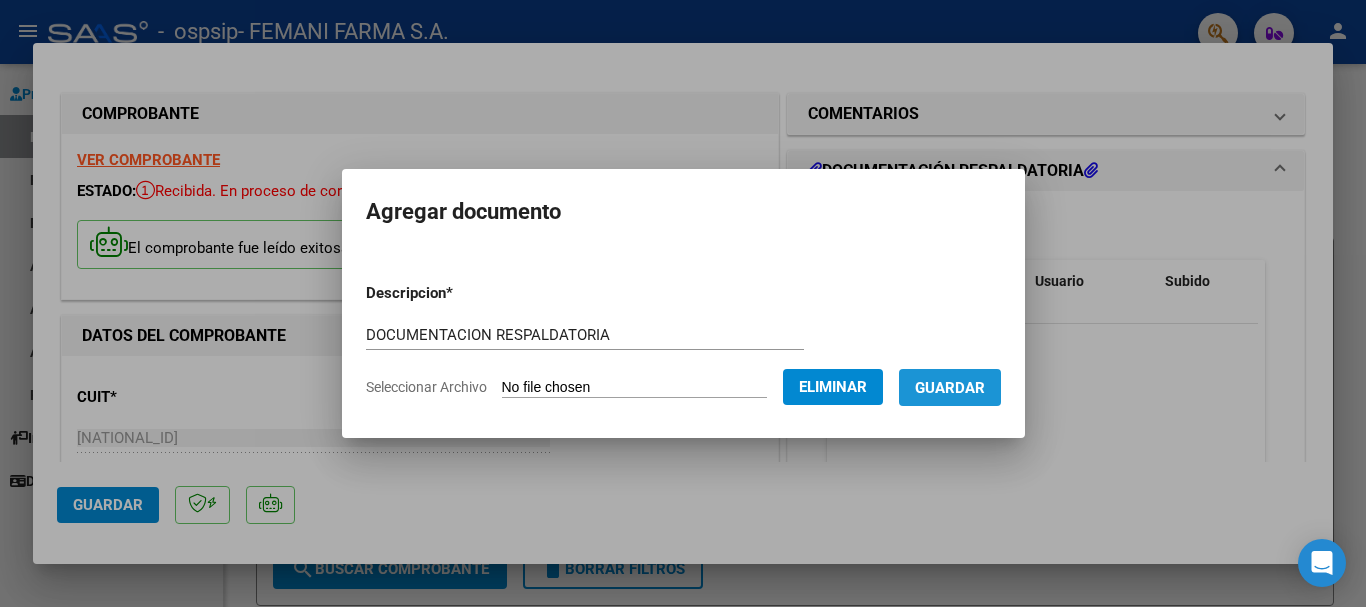 click on "Guardar" at bounding box center (950, 388) 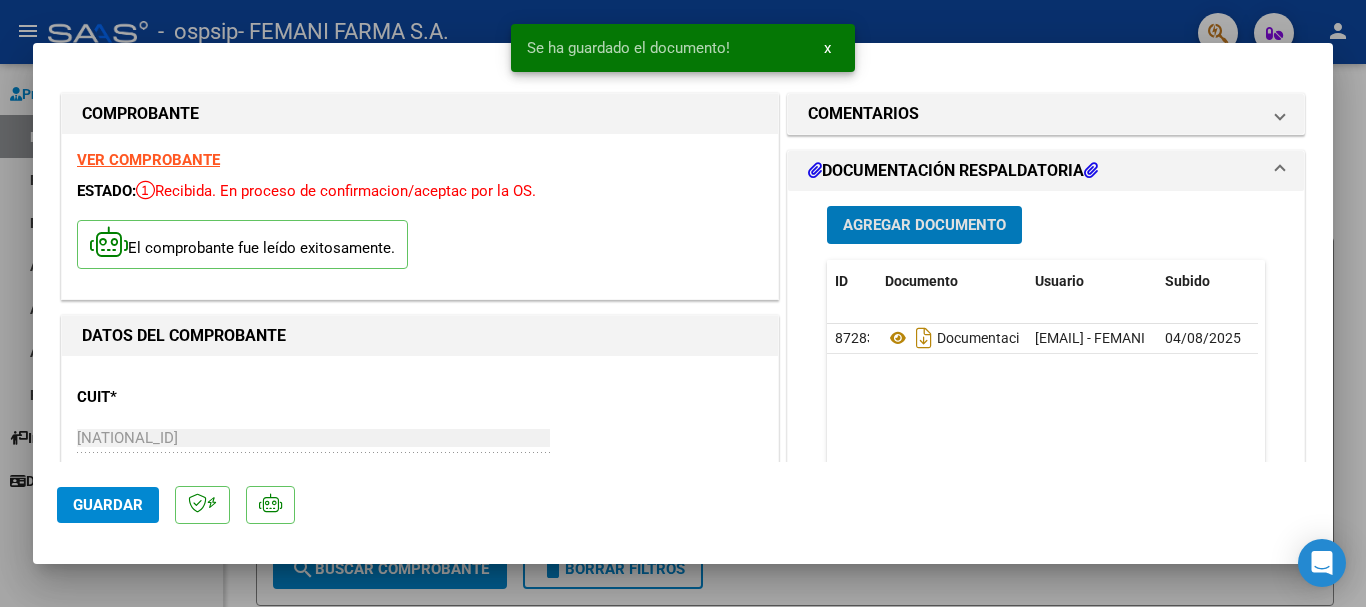 click on "Guardar" 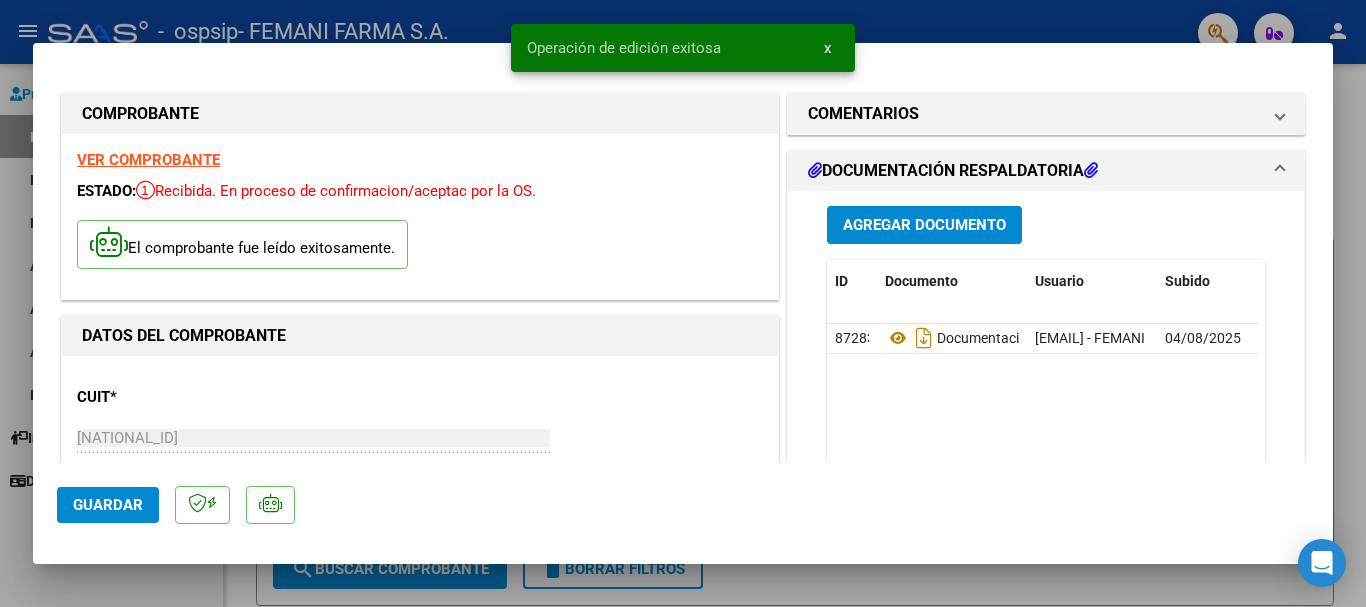 drag, startPoint x: 826, startPoint y: 47, endPoint x: 819, endPoint y: 23, distance: 25 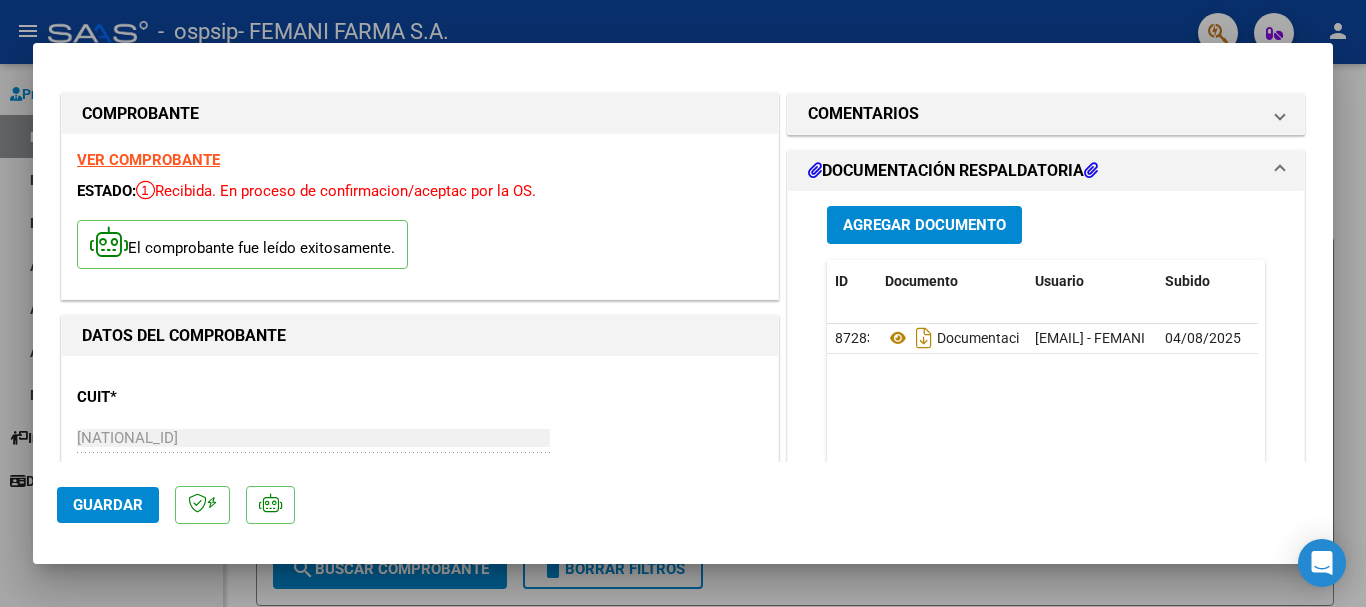 click at bounding box center (683, 303) 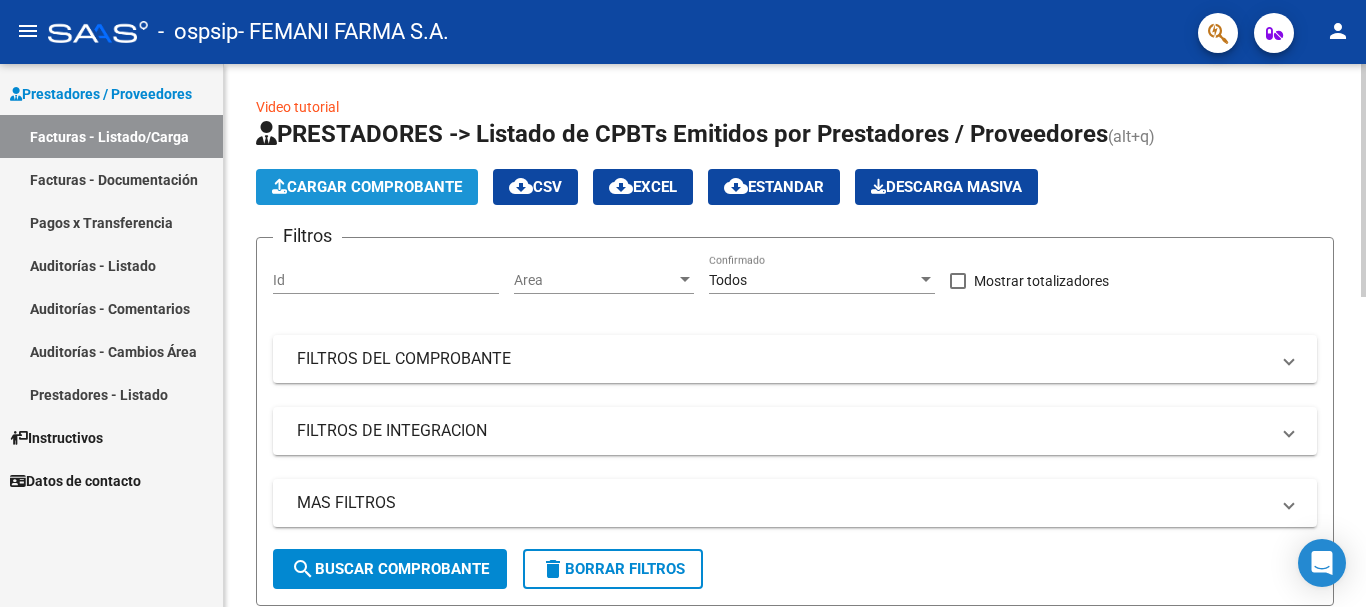 click on "Cargar Comprobante" 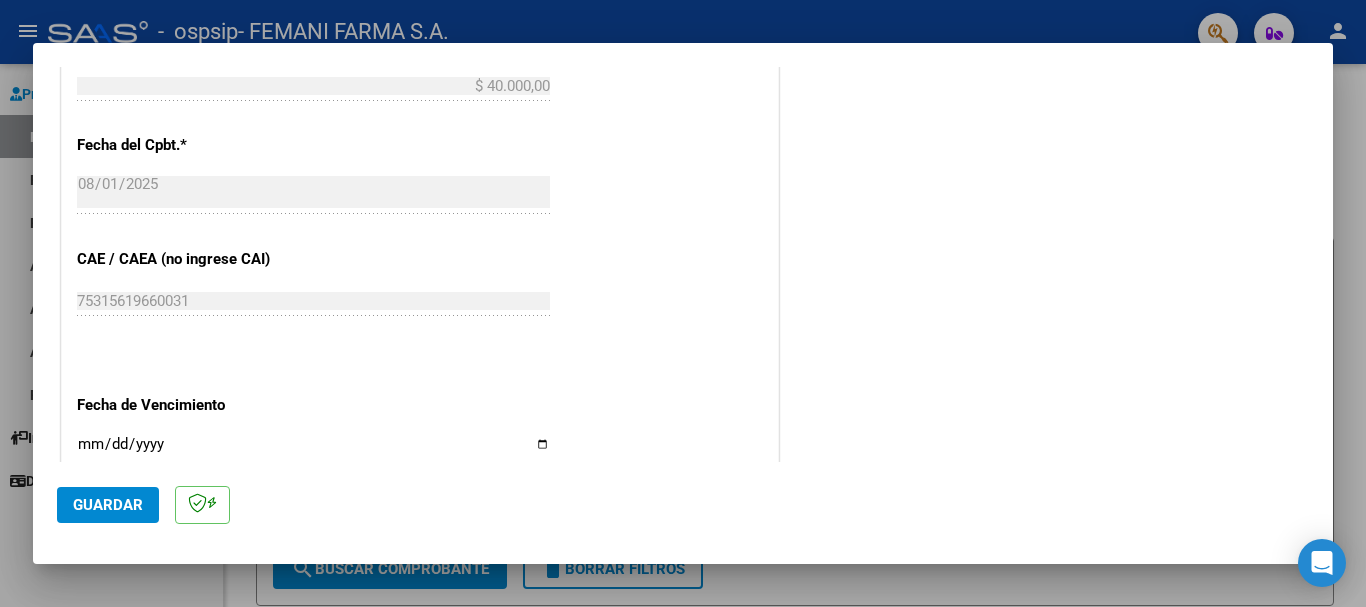 scroll, scrollTop: 1127, scrollLeft: 0, axis: vertical 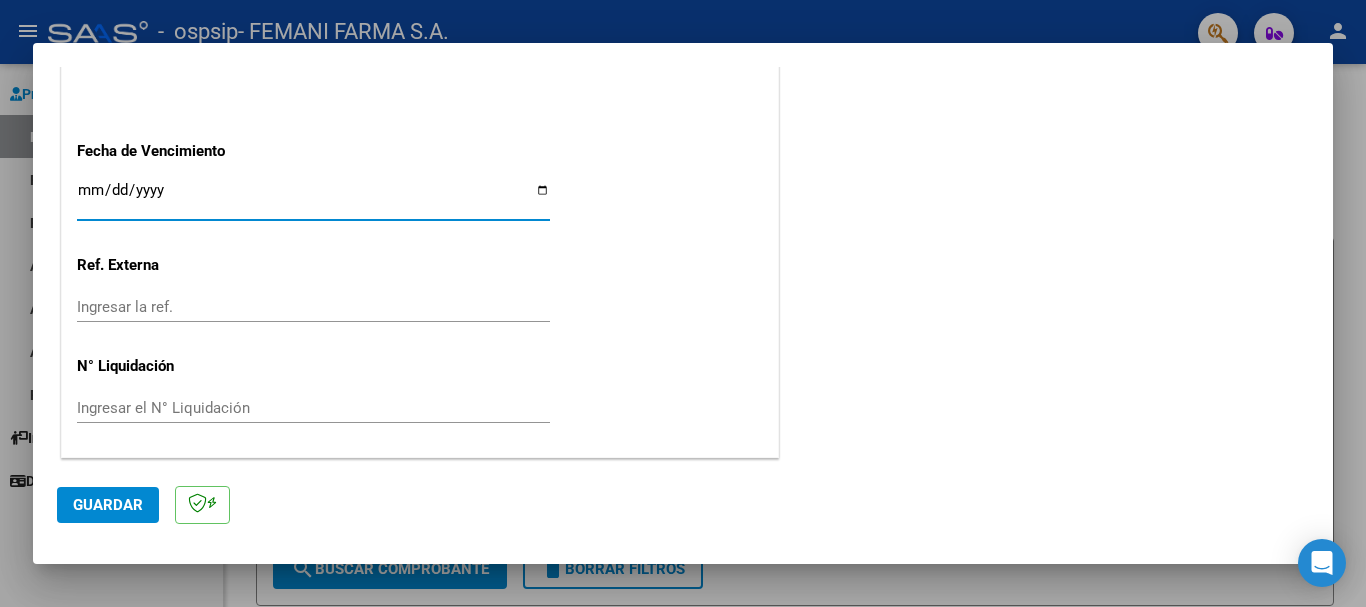 click on "Ingresar la fecha" at bounding box center [313, 198] 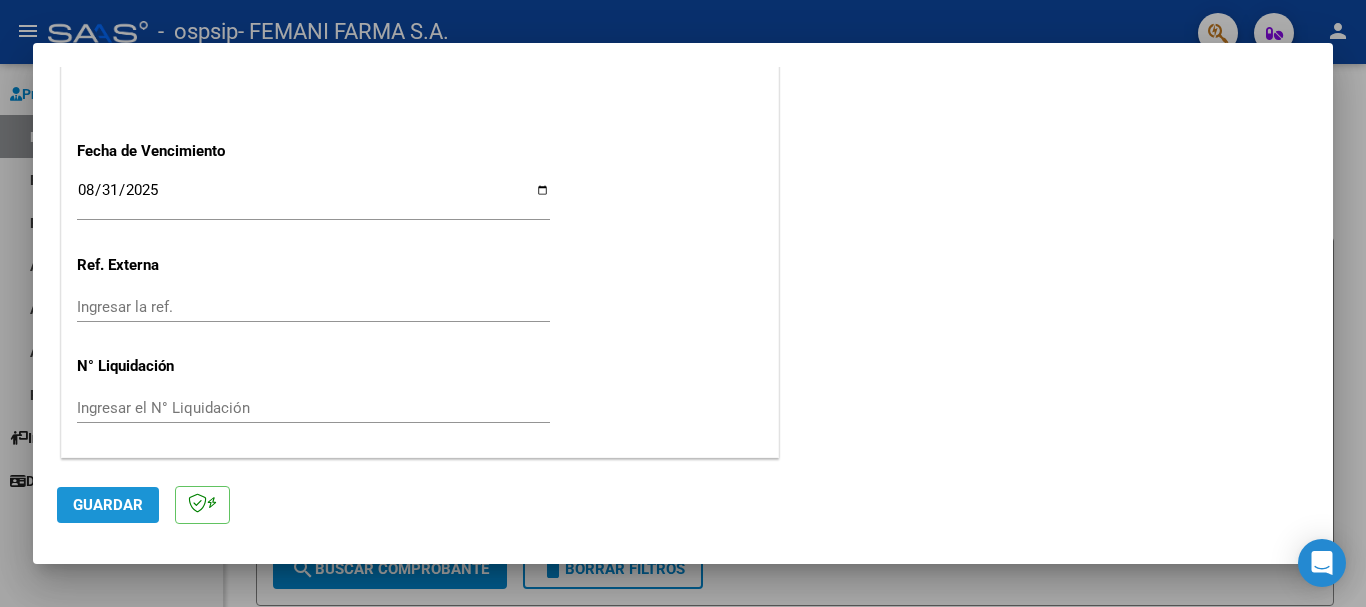 click on "Guardar" 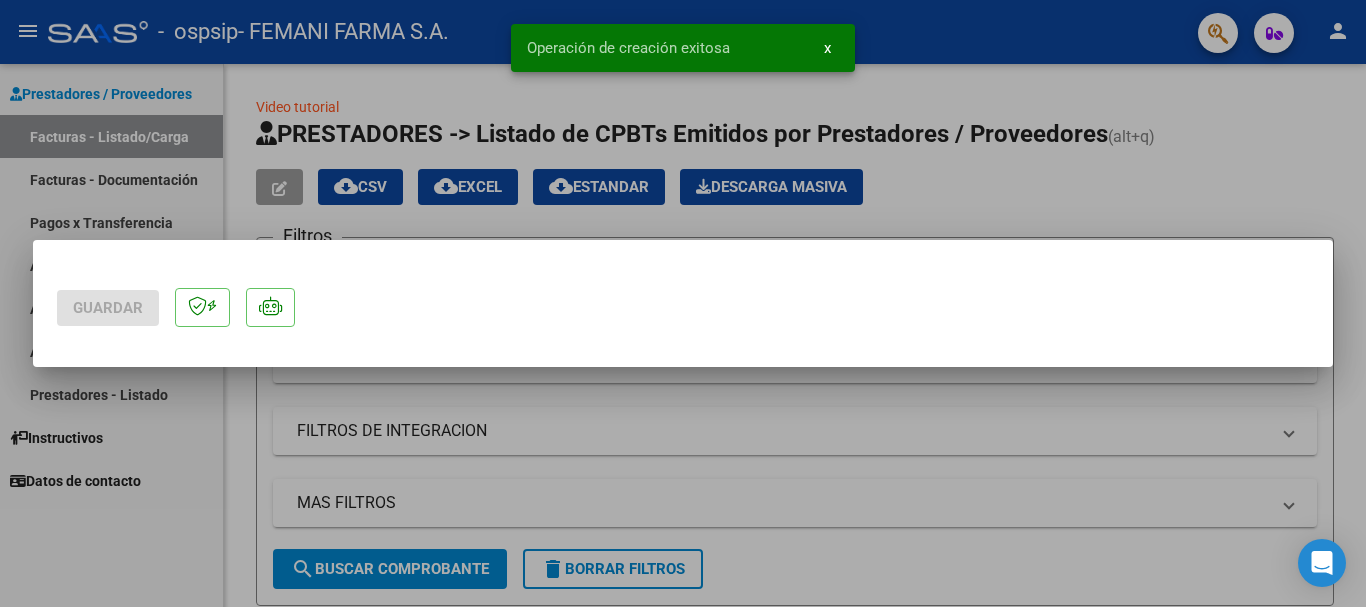 scroll, scrollTop: 0, scrollLeft: 0, axis: both 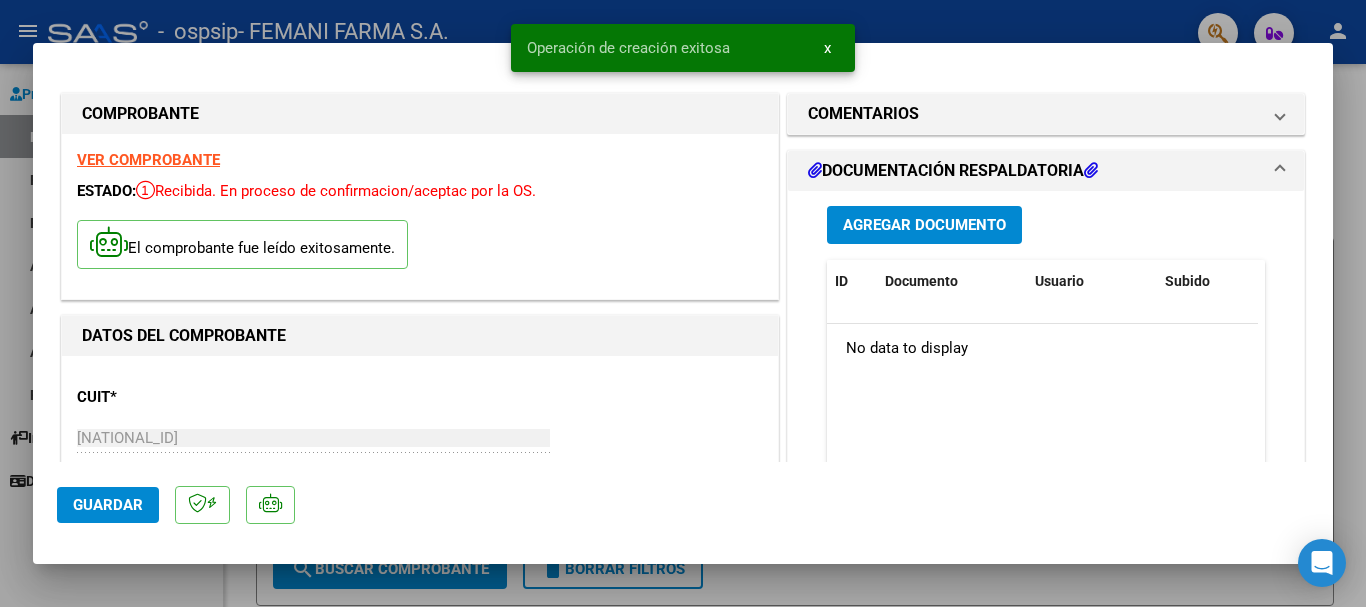 click on "Agregar Documento" at bounding box center [924, 226] 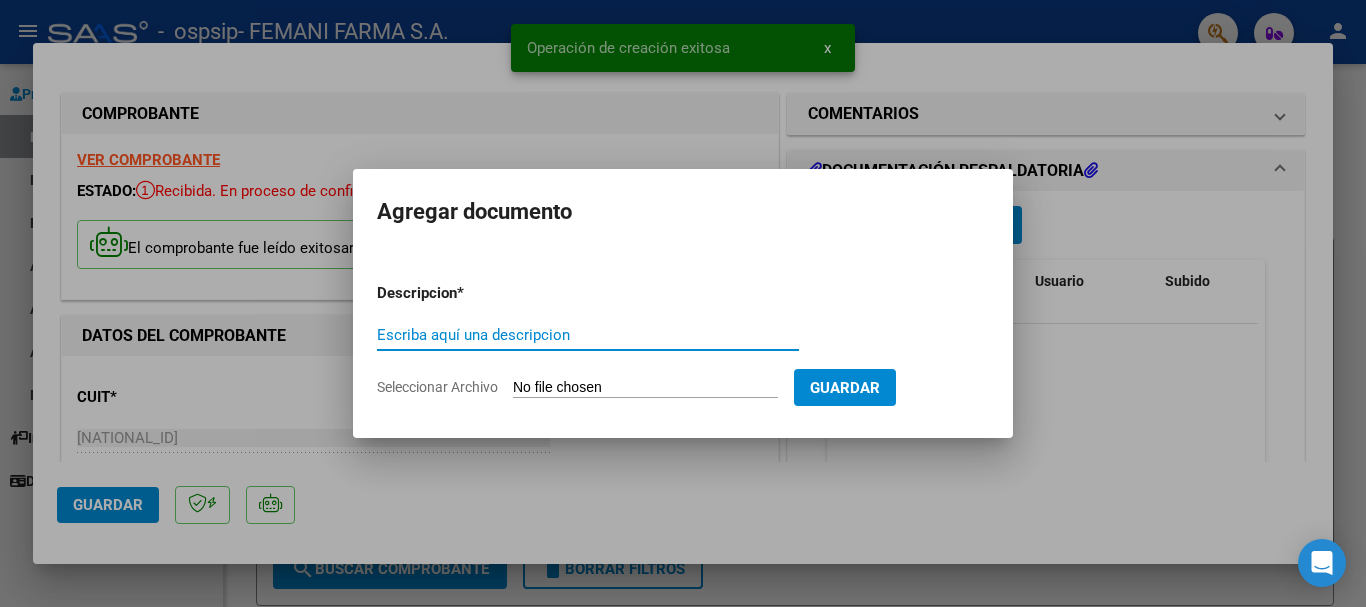 paste on "DOCUMENTACION RESPALDATORIA" 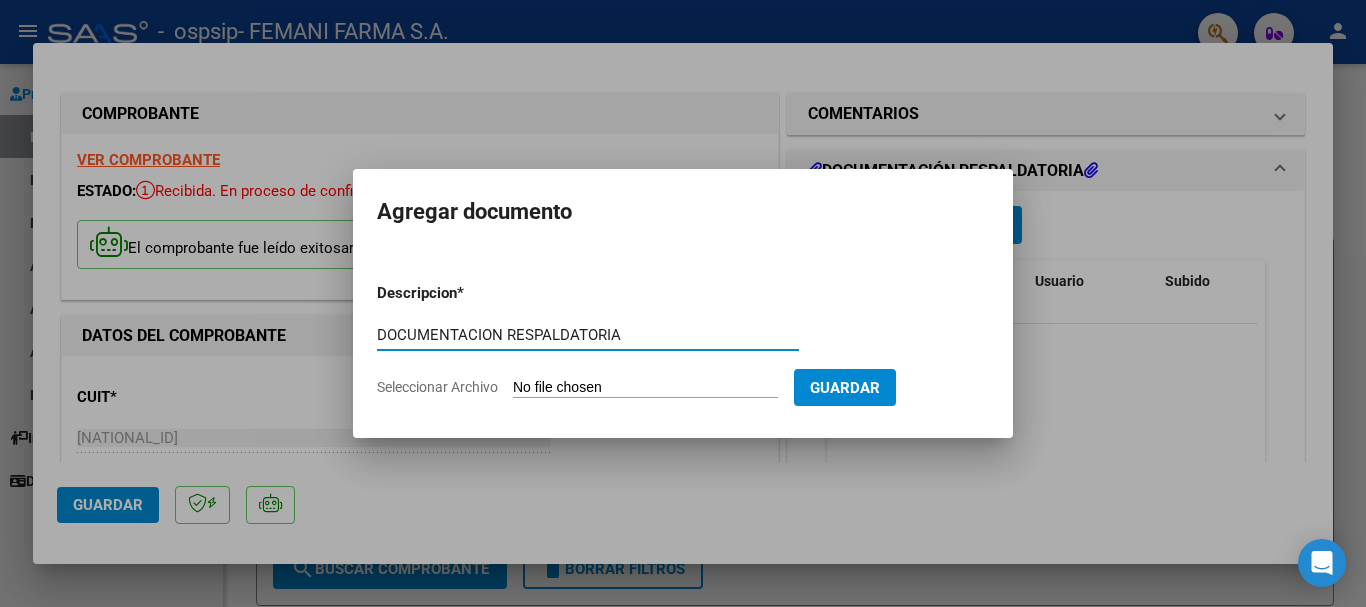 type on "DOCUMENTACION RESPALDATORIA" 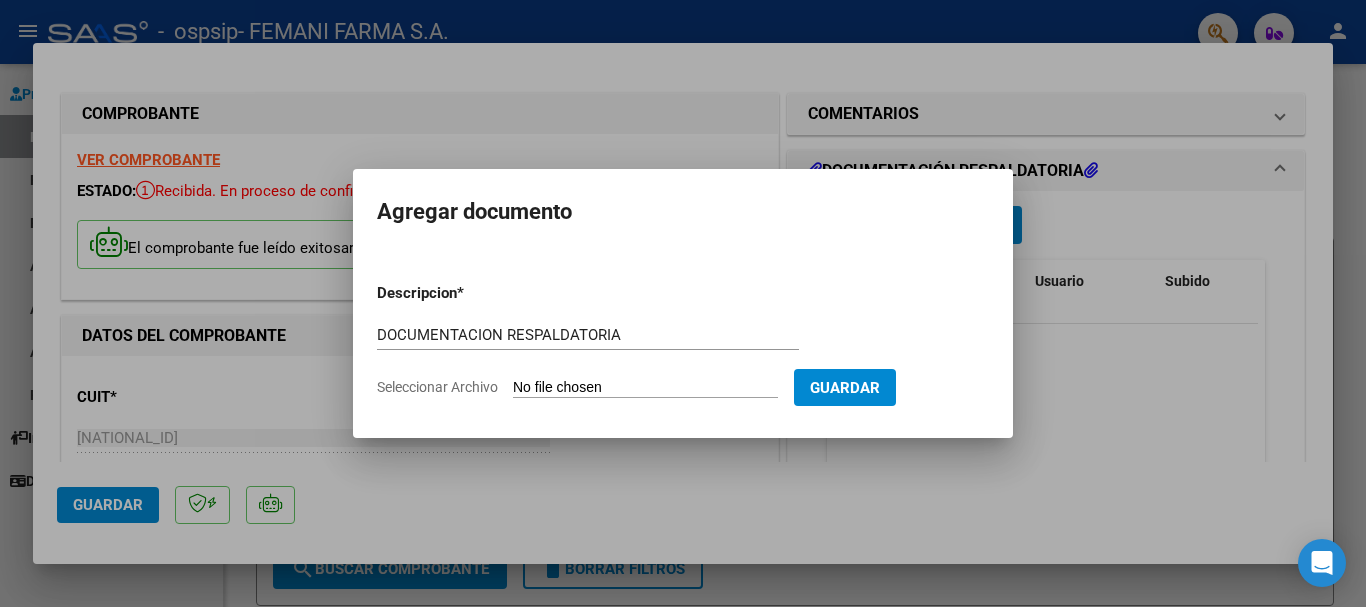 type on "C:\fakepath\13837.pdf" 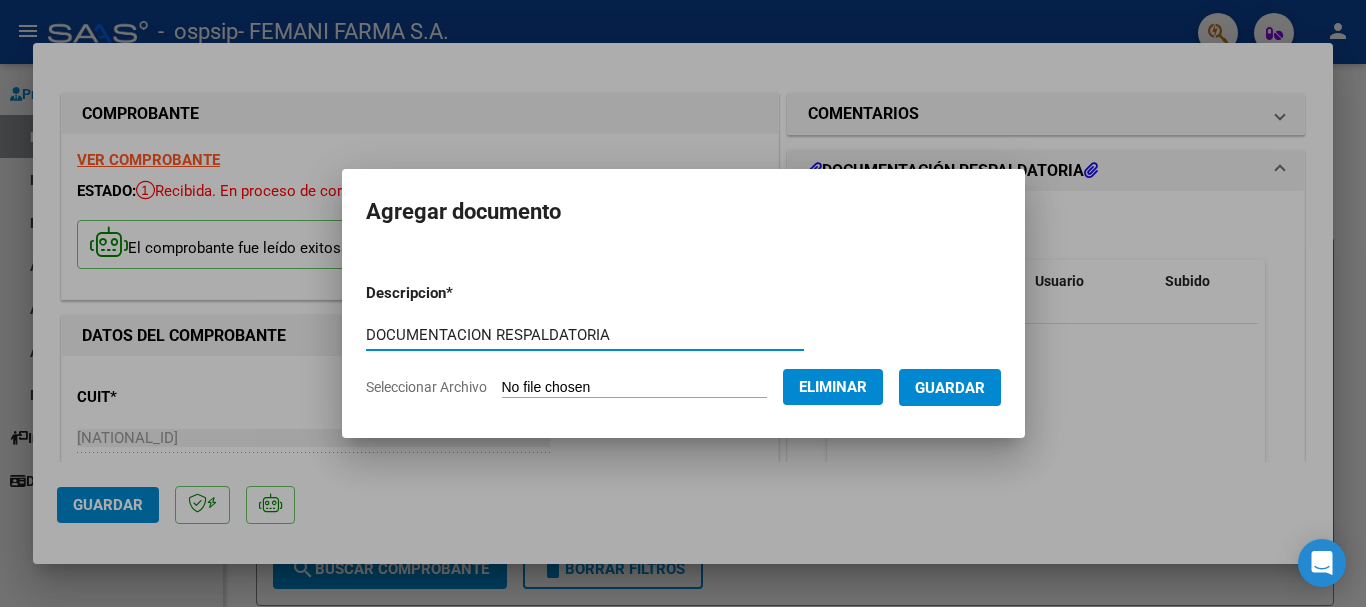 click on "Guardar" at bounding box center [950, 388] 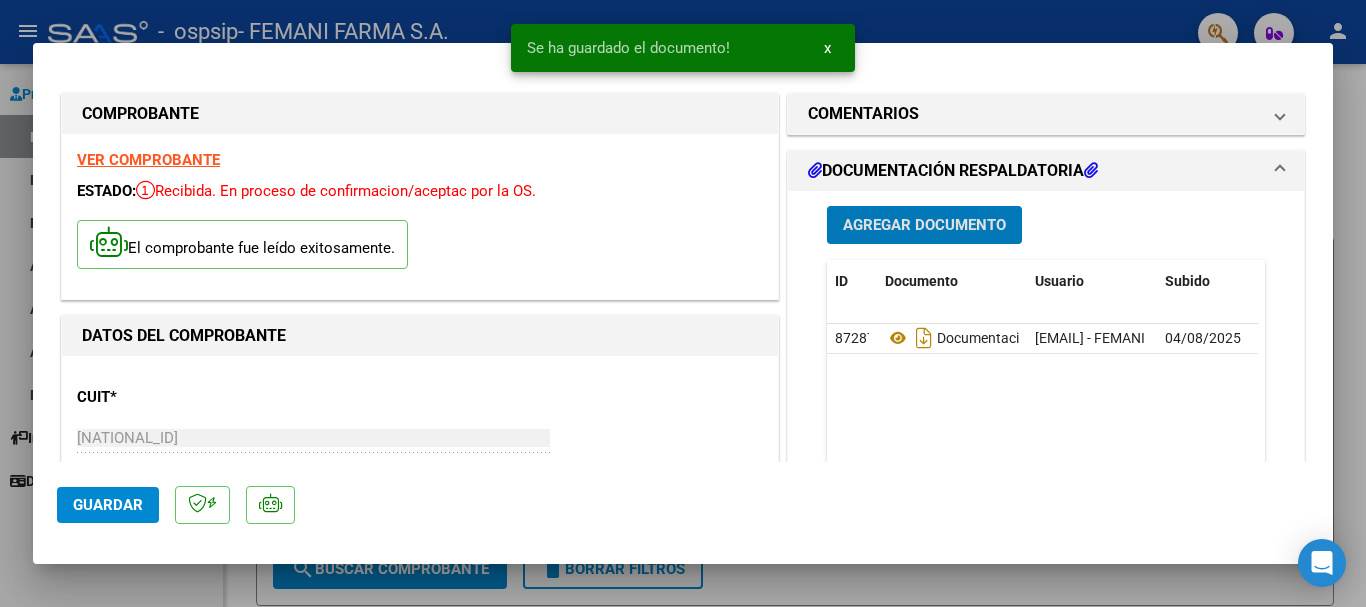 click on "Guardar" 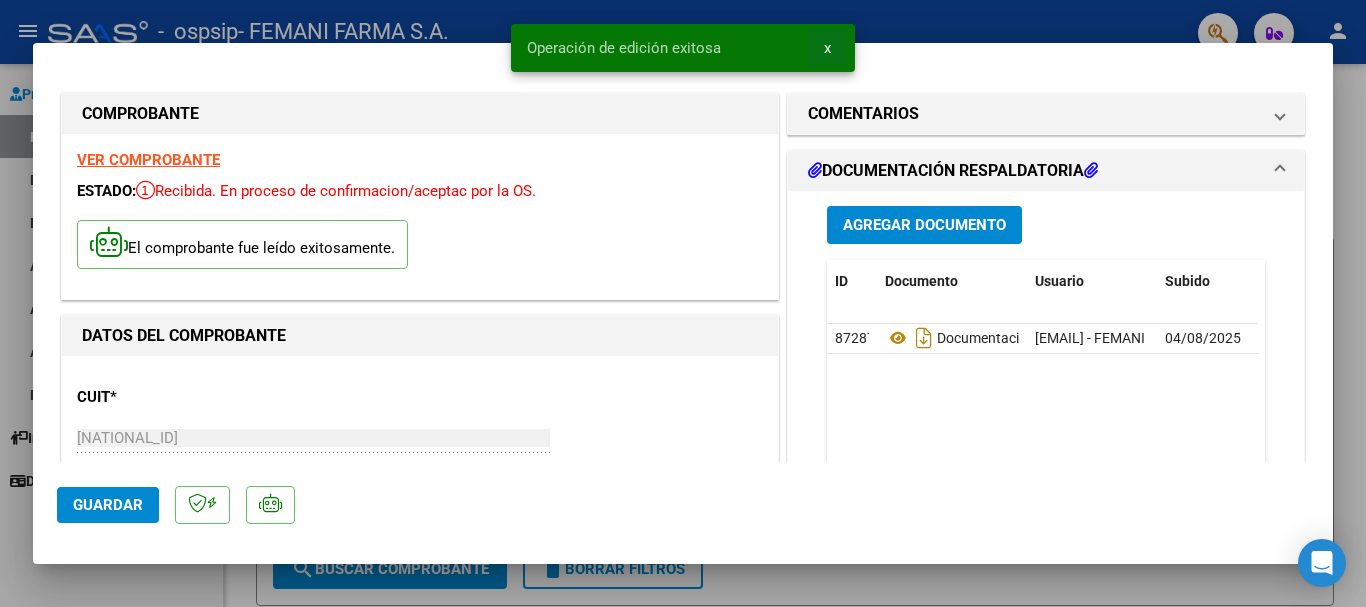 drag, startPoint x: 833, startPoint y: 49, endPoint x: 832, endPoint y: 23, distance: 26.019224 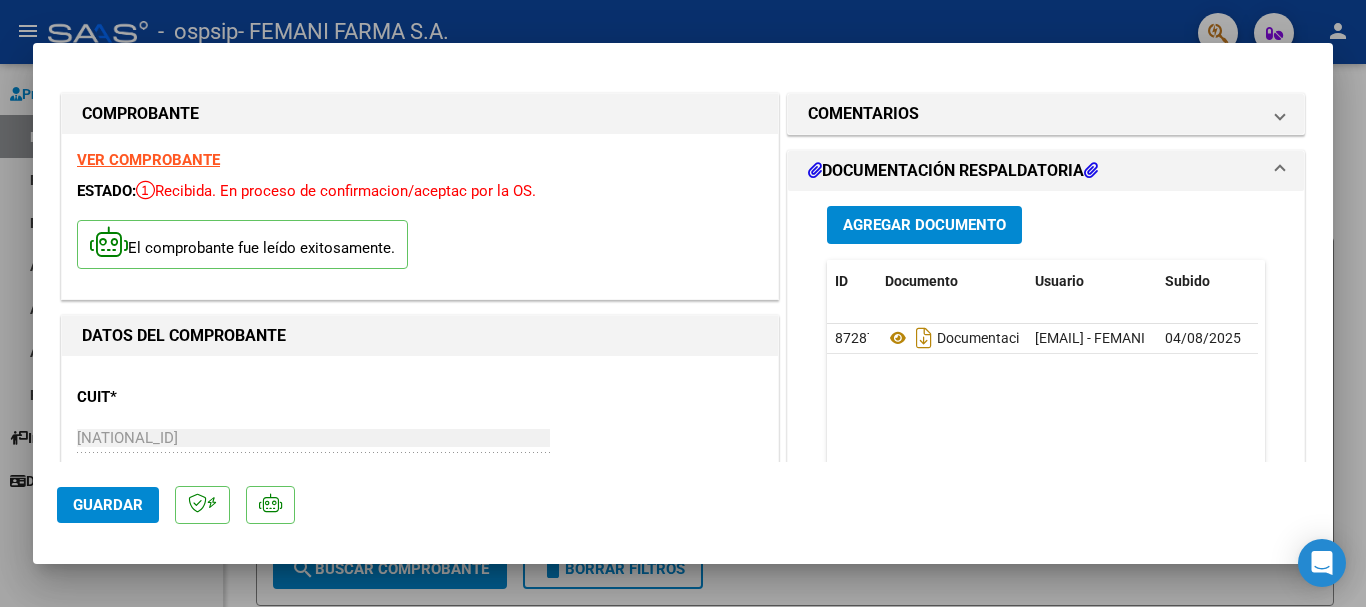 click at bounding box center [683, 303] 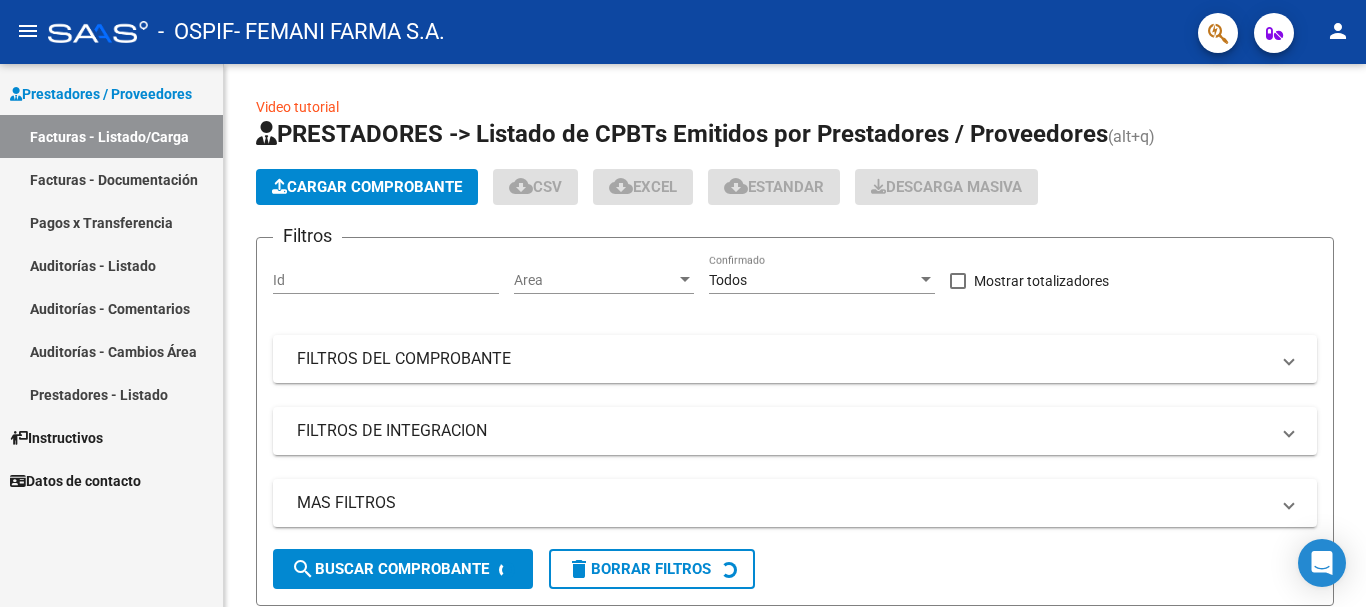 scroll, scrollTop: 0, scrollLeft: 0, axis: both 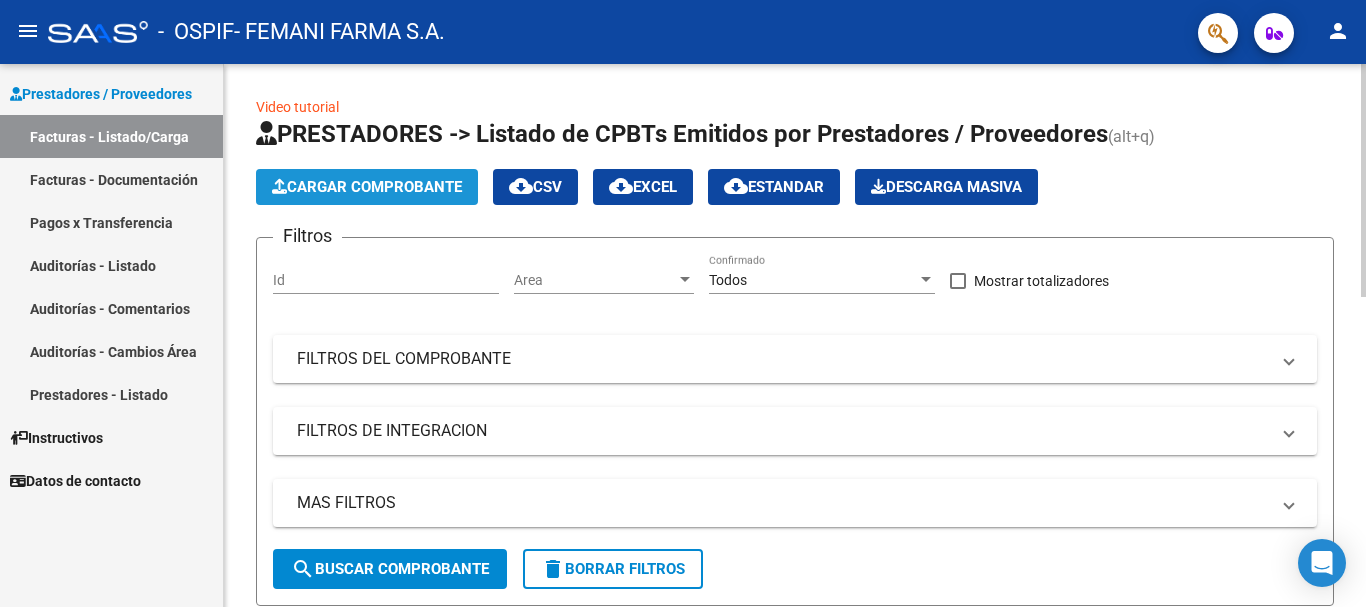 click on "Cargar Comprobante" 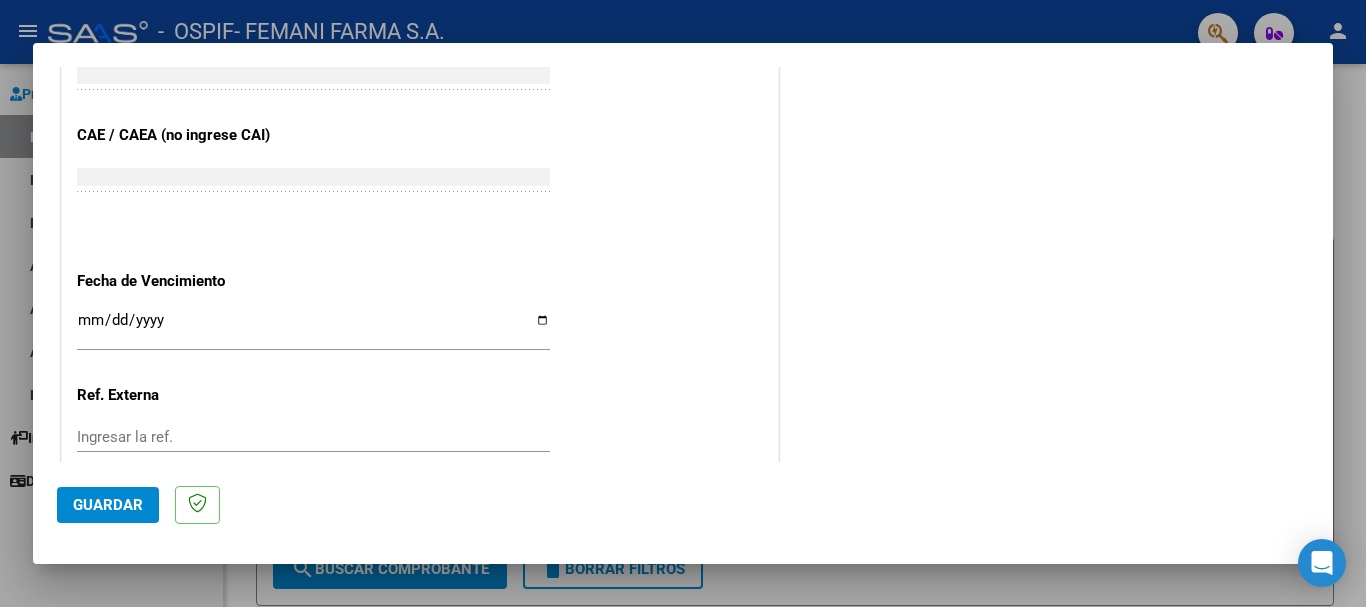 scroll, scrollTop: 1000, scrollLeft: 0, axis: vertical 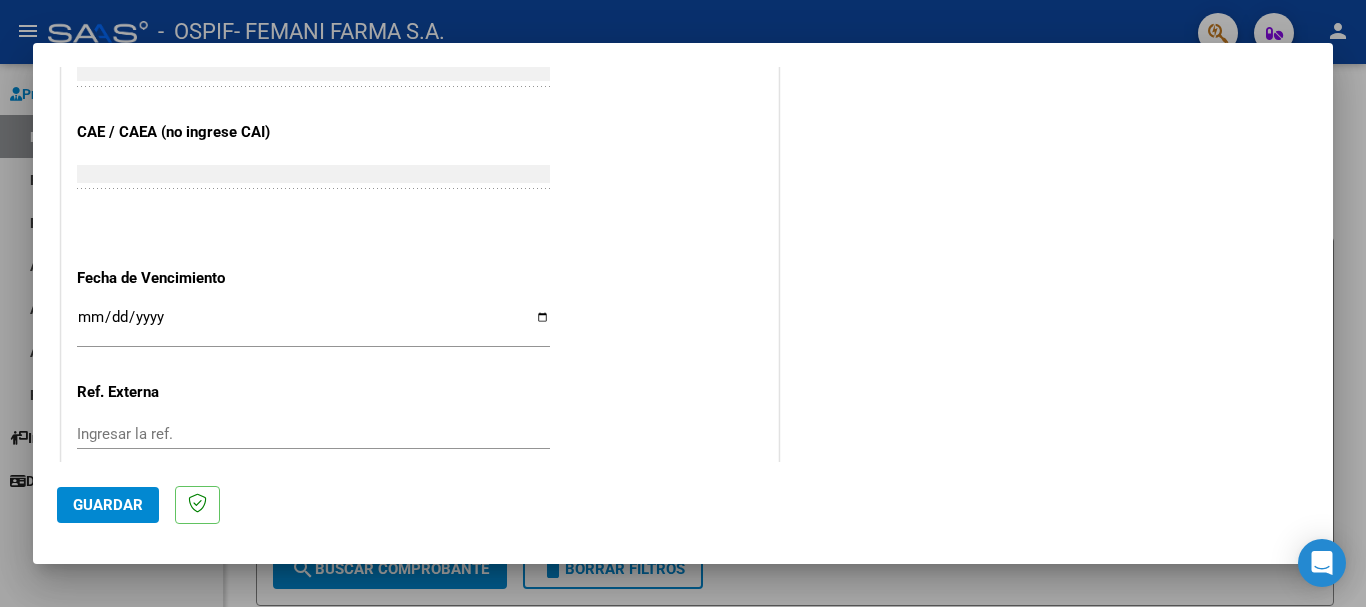 click on "Ingresar la fecha" at bounding box center [313, 325] 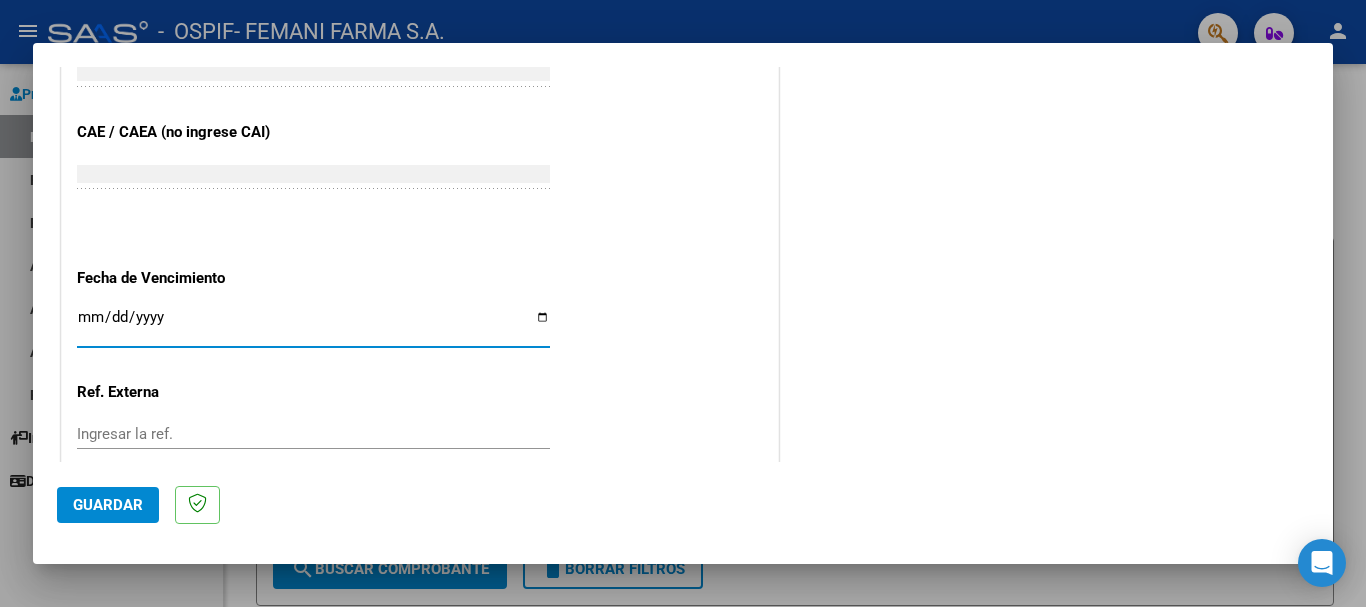 type on "2025-08-25" 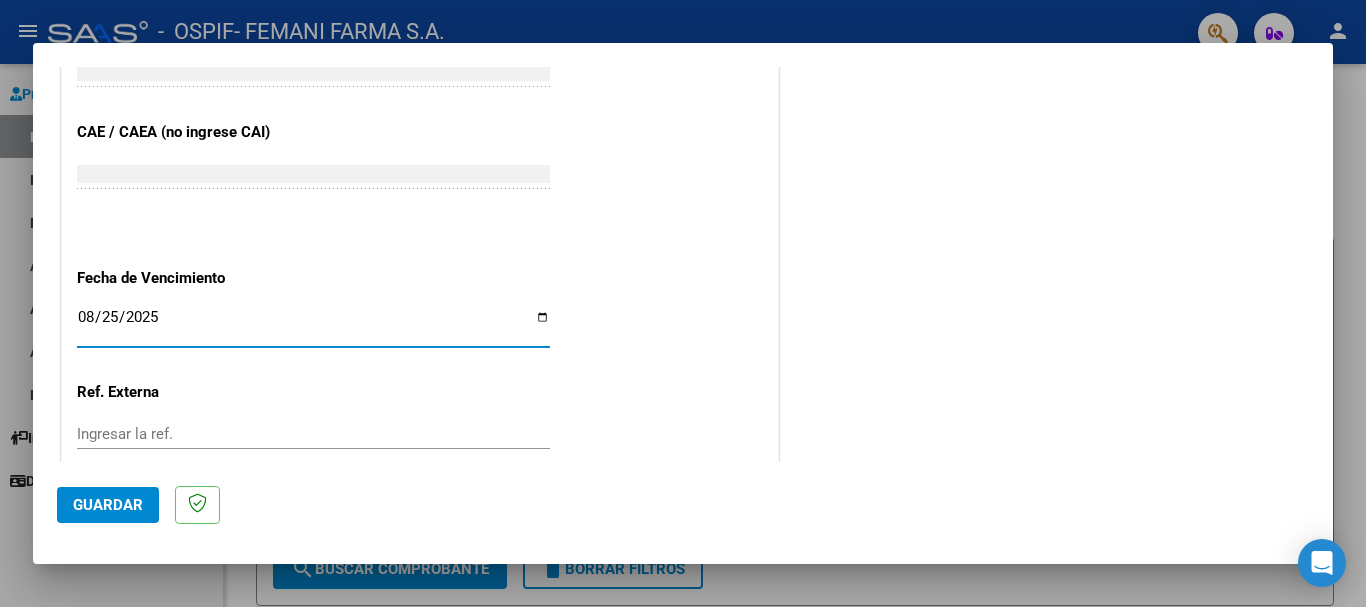 click on "Guardar" 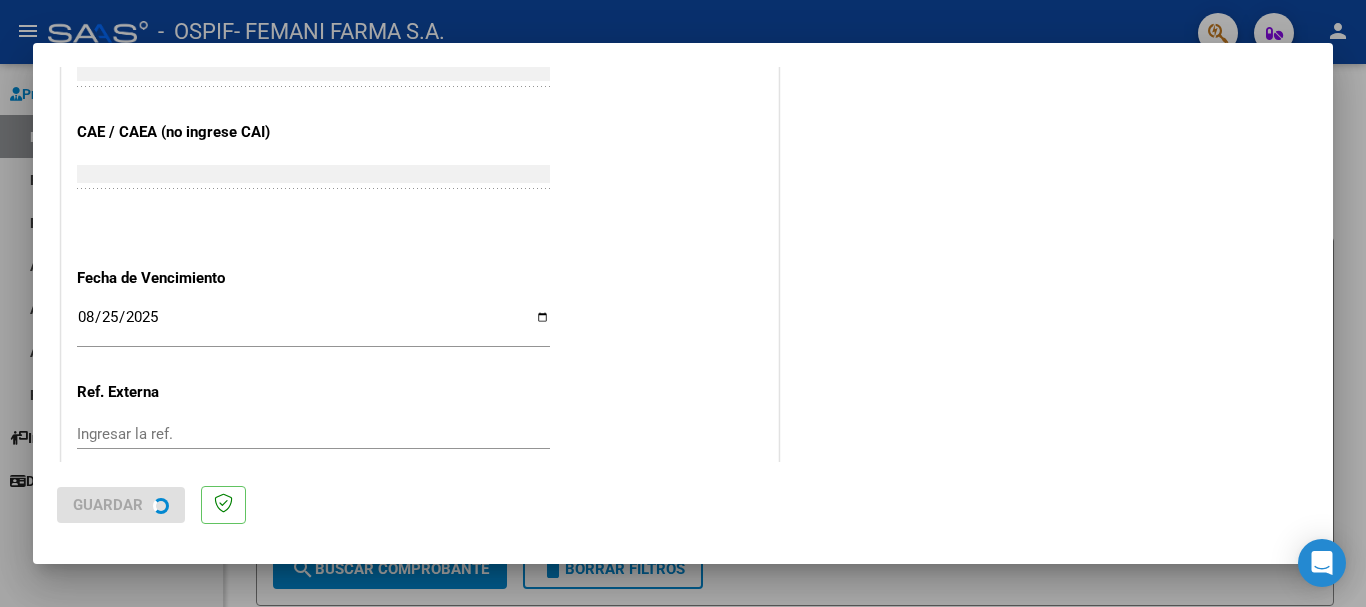 scroll, scrollTop: 0, scrollLeft: 0, axis: both 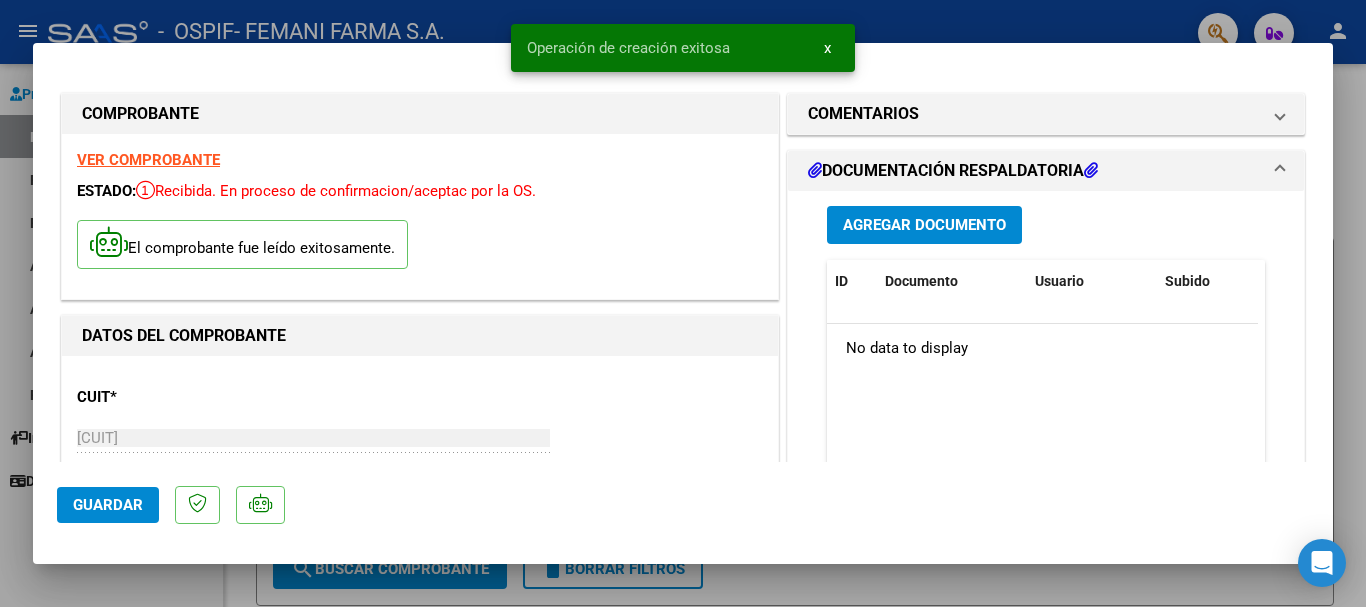 click on "Agregar Documento" at bounding box center (924, 226) 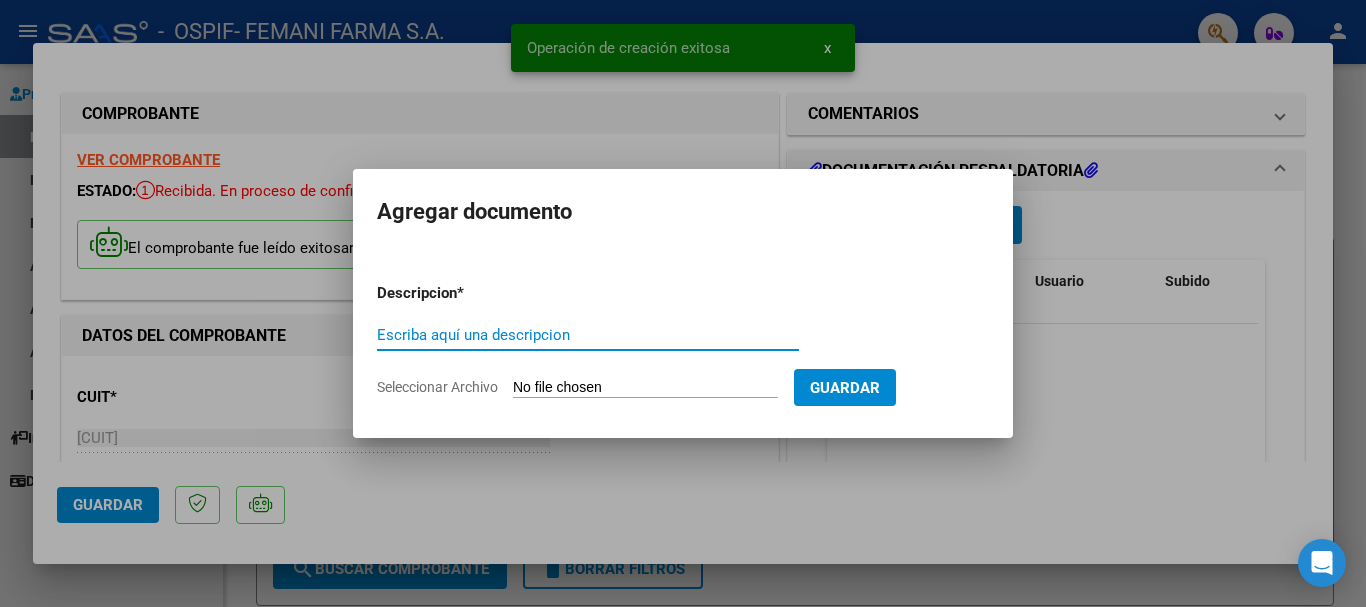 paste on "DOCUMENTACION RESPALDATORIA" 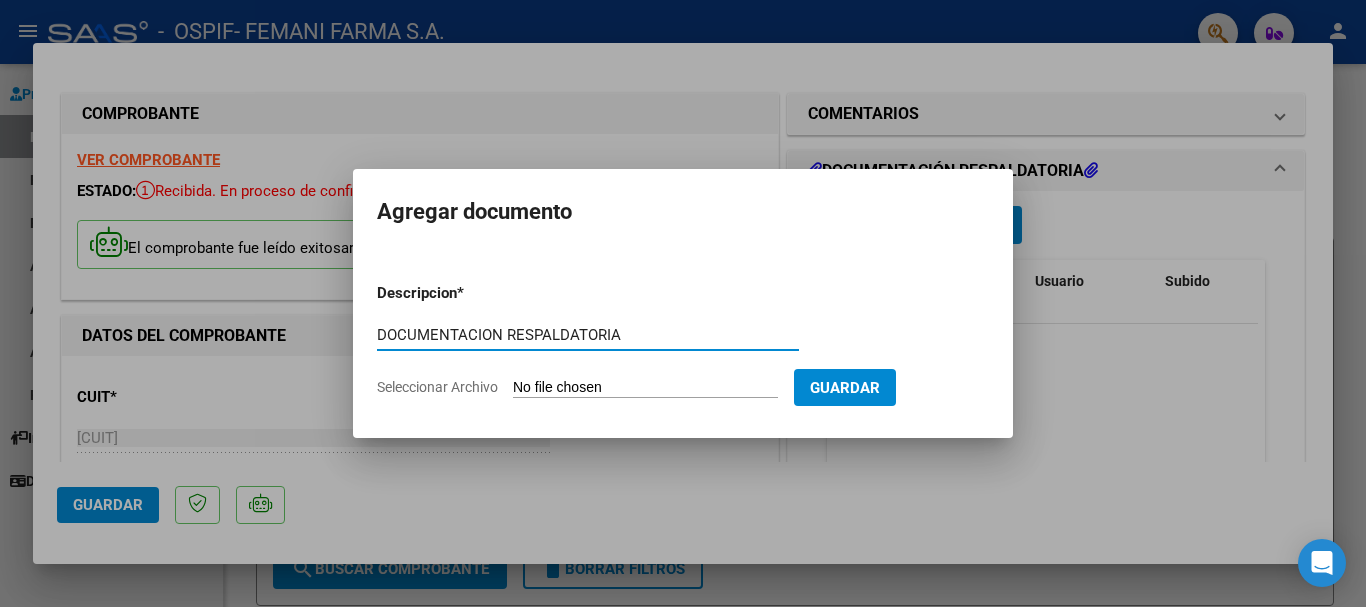 type on "DOCUMENTACION RESPALDATORIA" 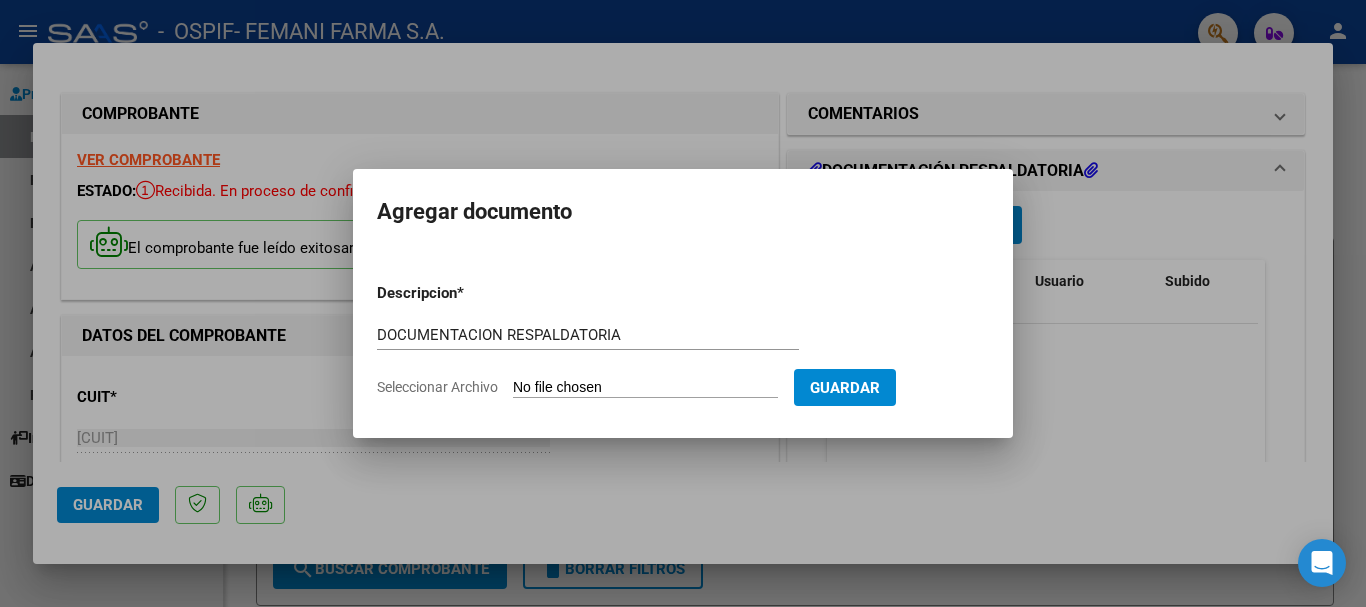 type on "C:\fakepath\13847.pdf" 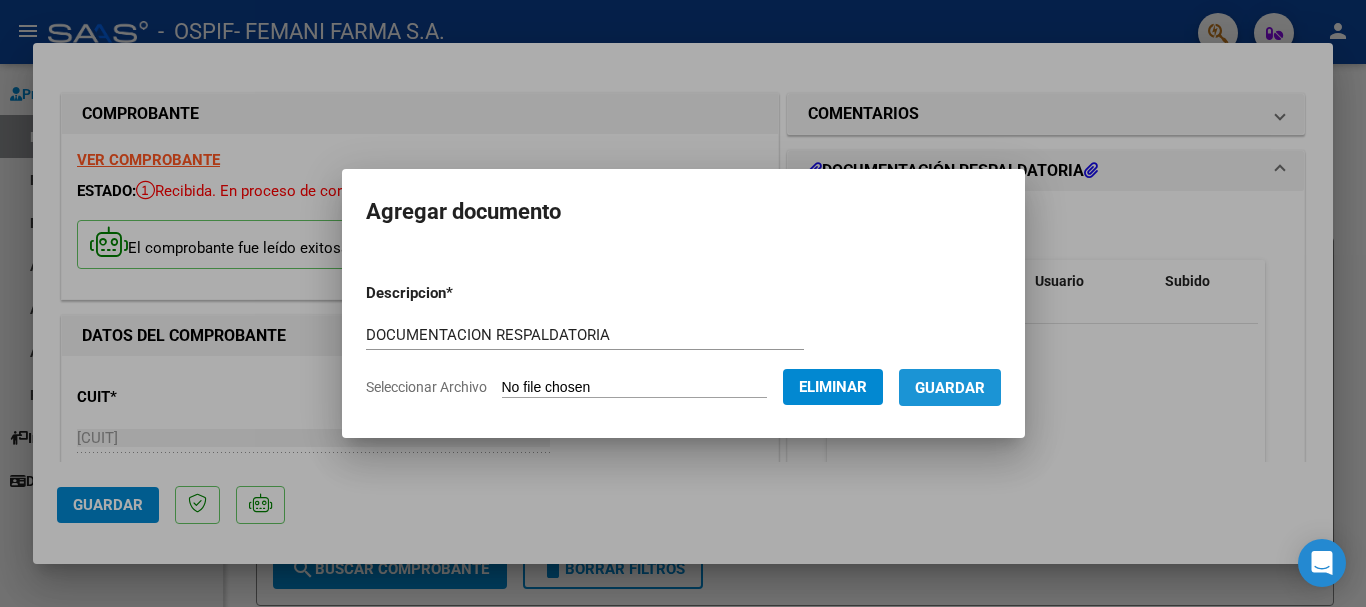 click on "Guardar" at bounding box center (950, 388) 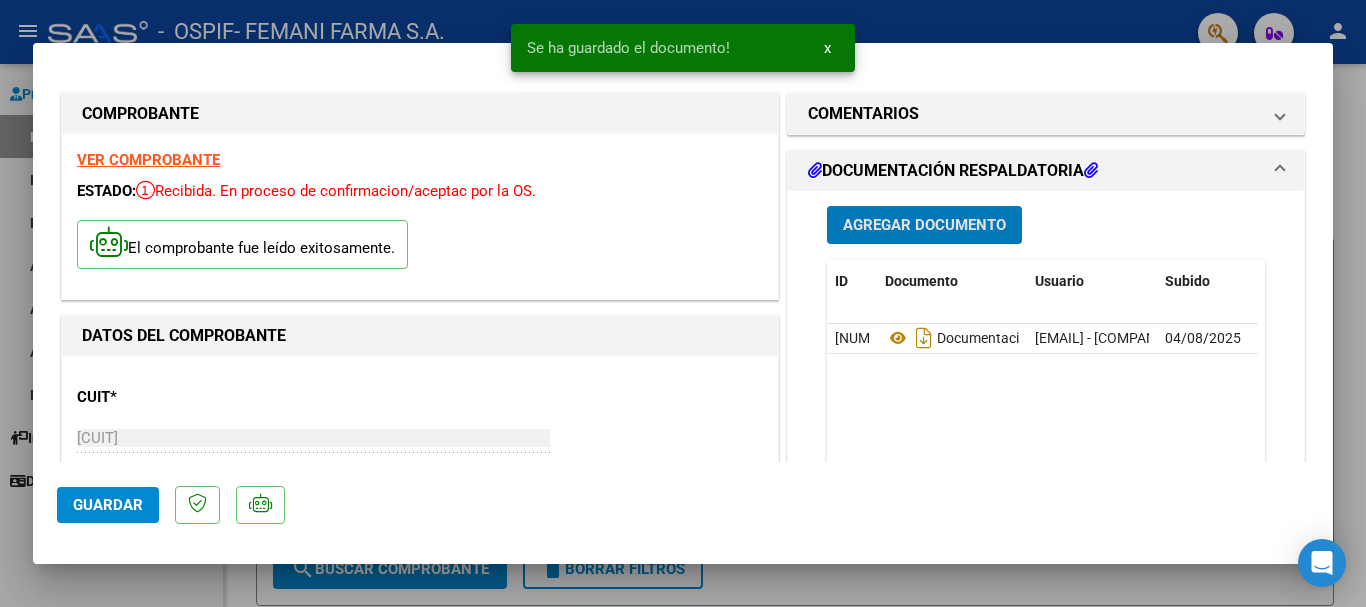 click on "Guardar" 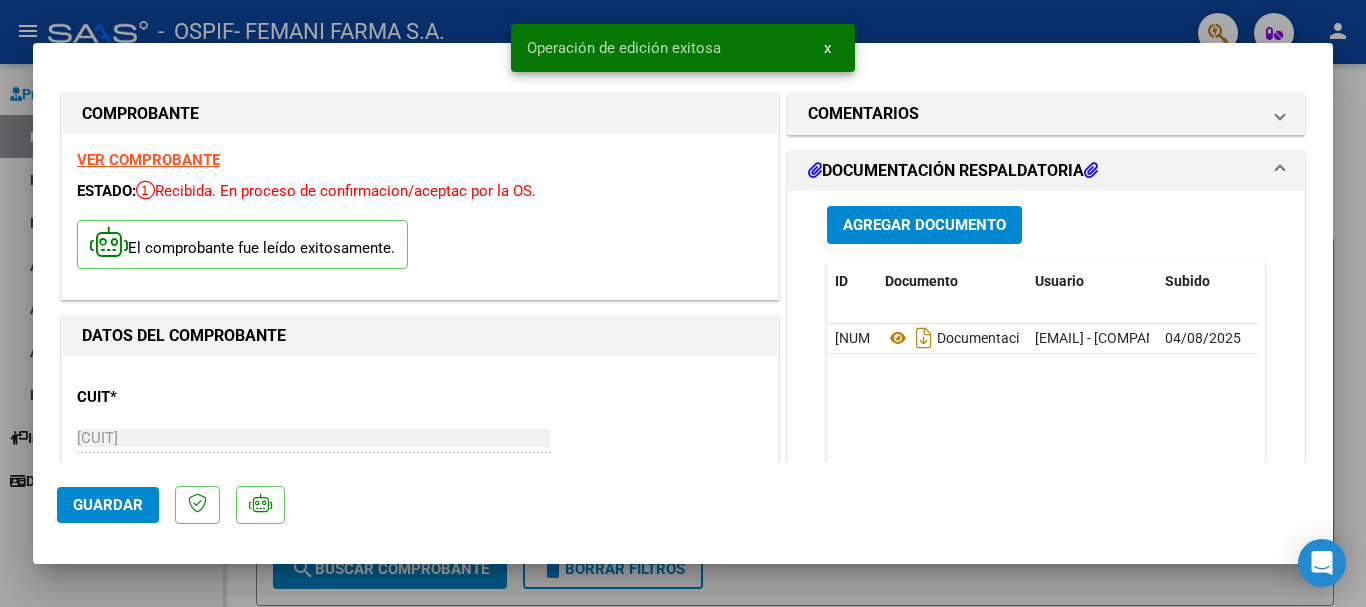 click on "x" at bounding box center [827, 48] 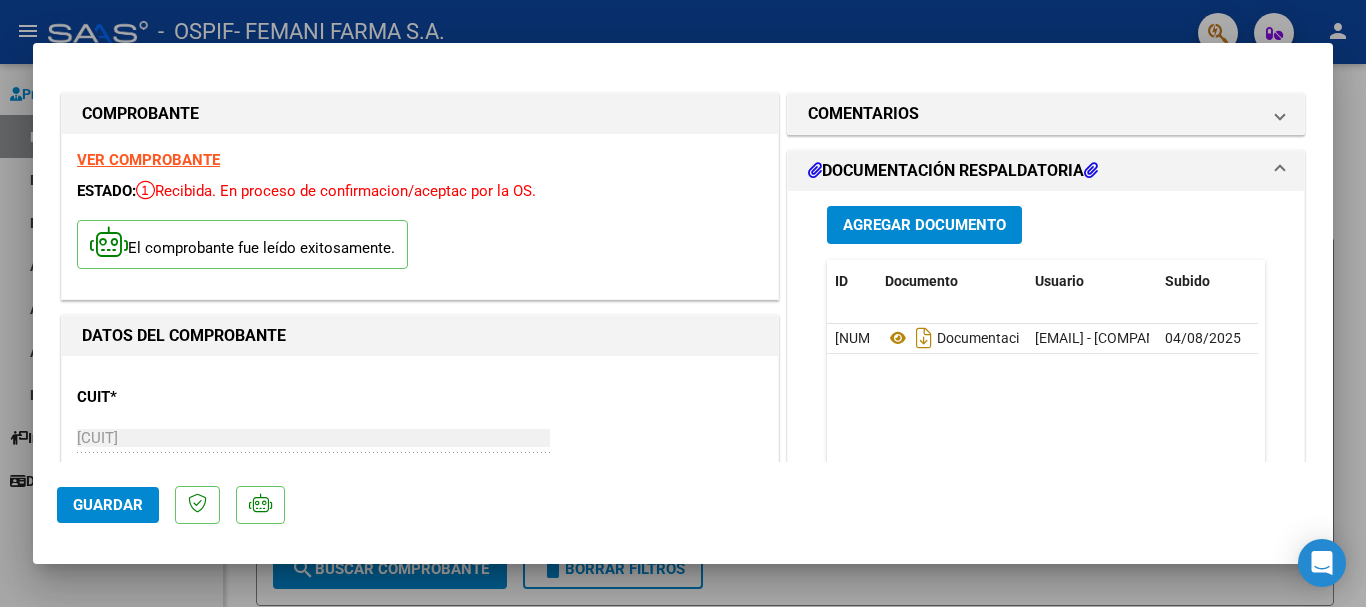 click at bounding box center (683, 303) 